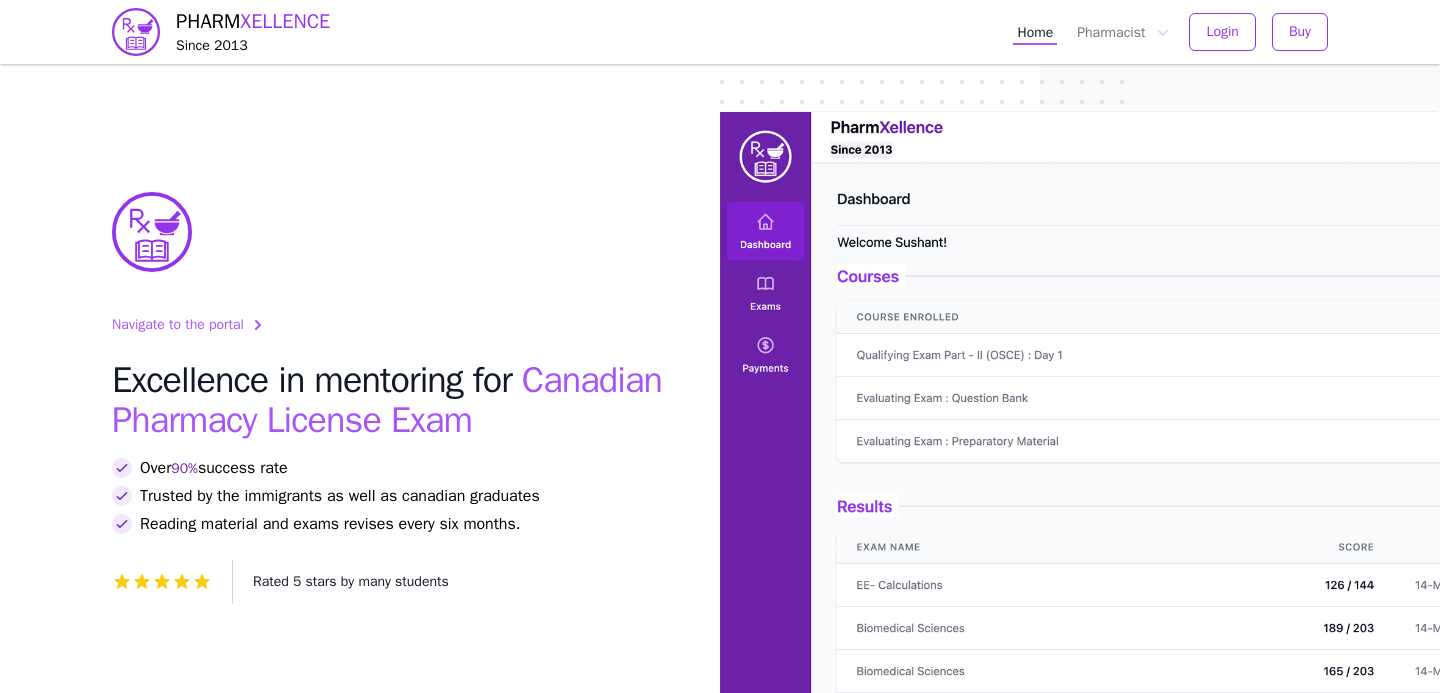 scroll, scrollTop: 0, scrollLeft: 0, axis: both 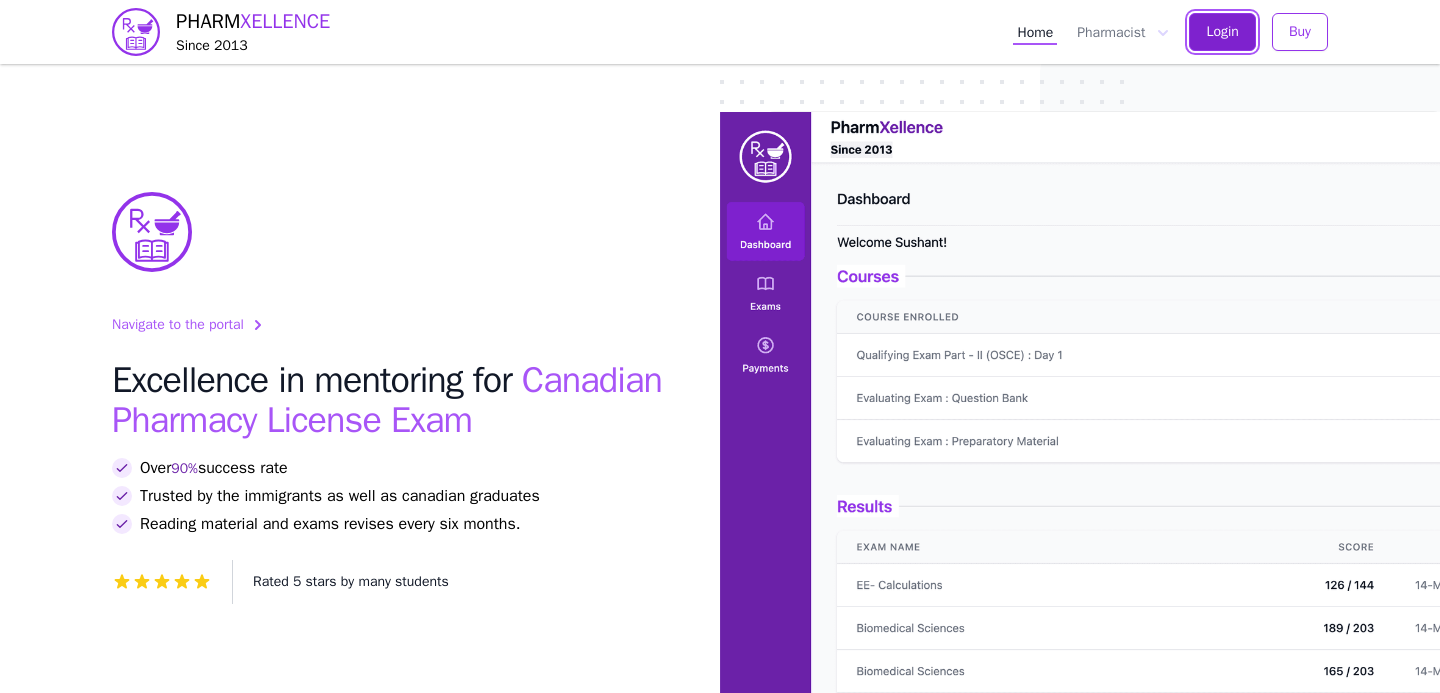 click on "Login" at bounding box center (1222, 32) 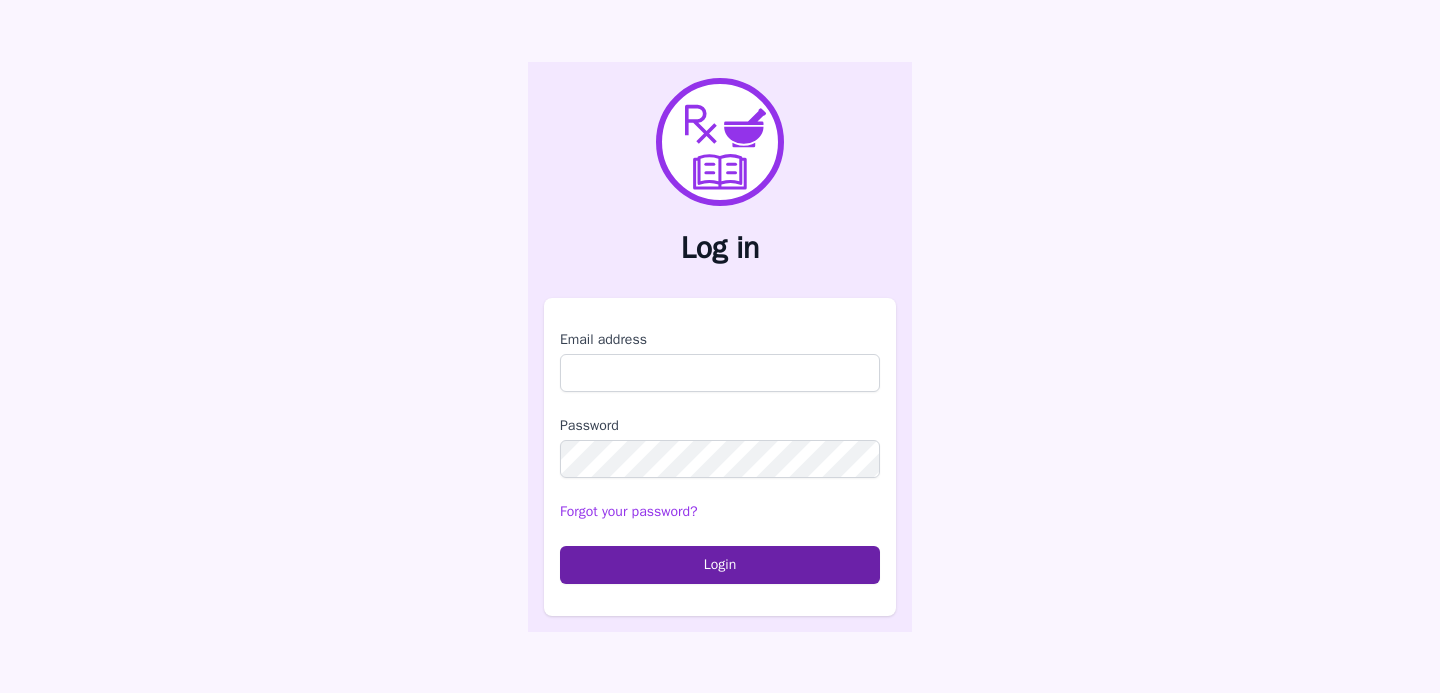 scroll, scrollTop: 0, scrollLeft: 0, axis: both 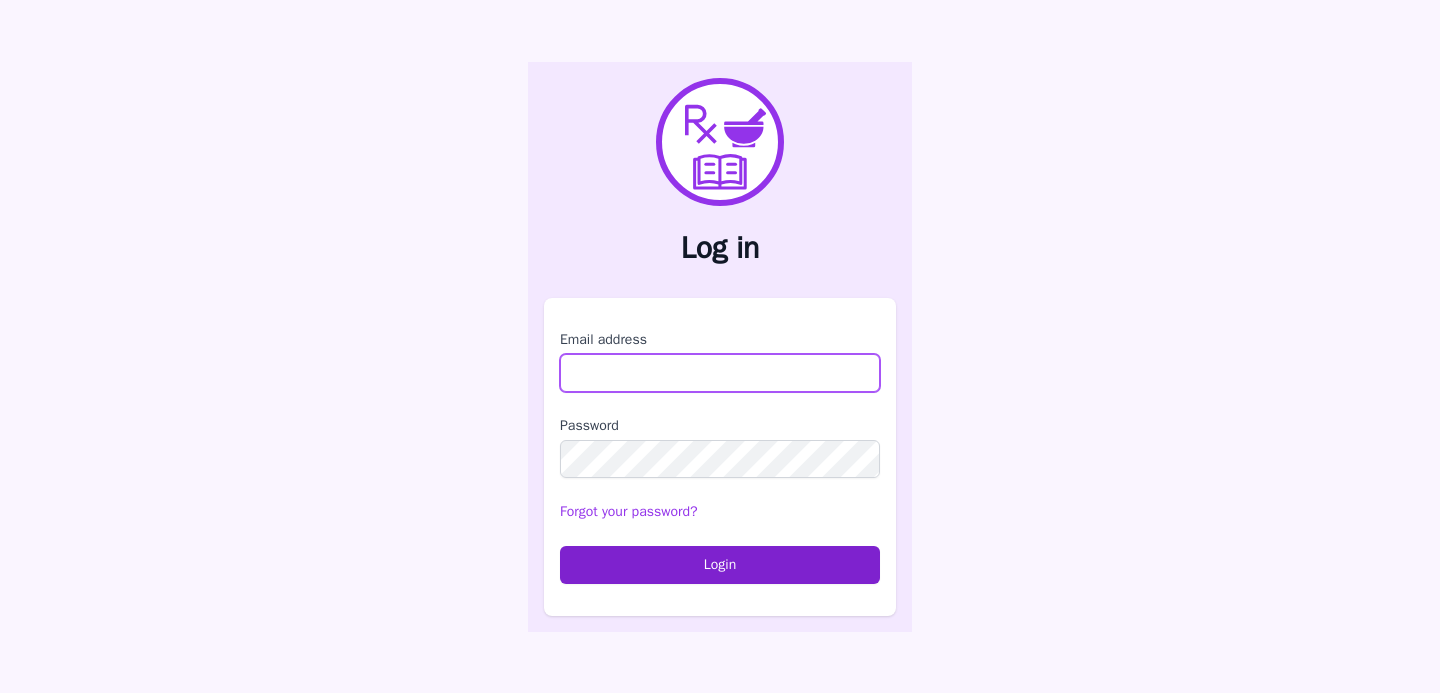type on "**********" 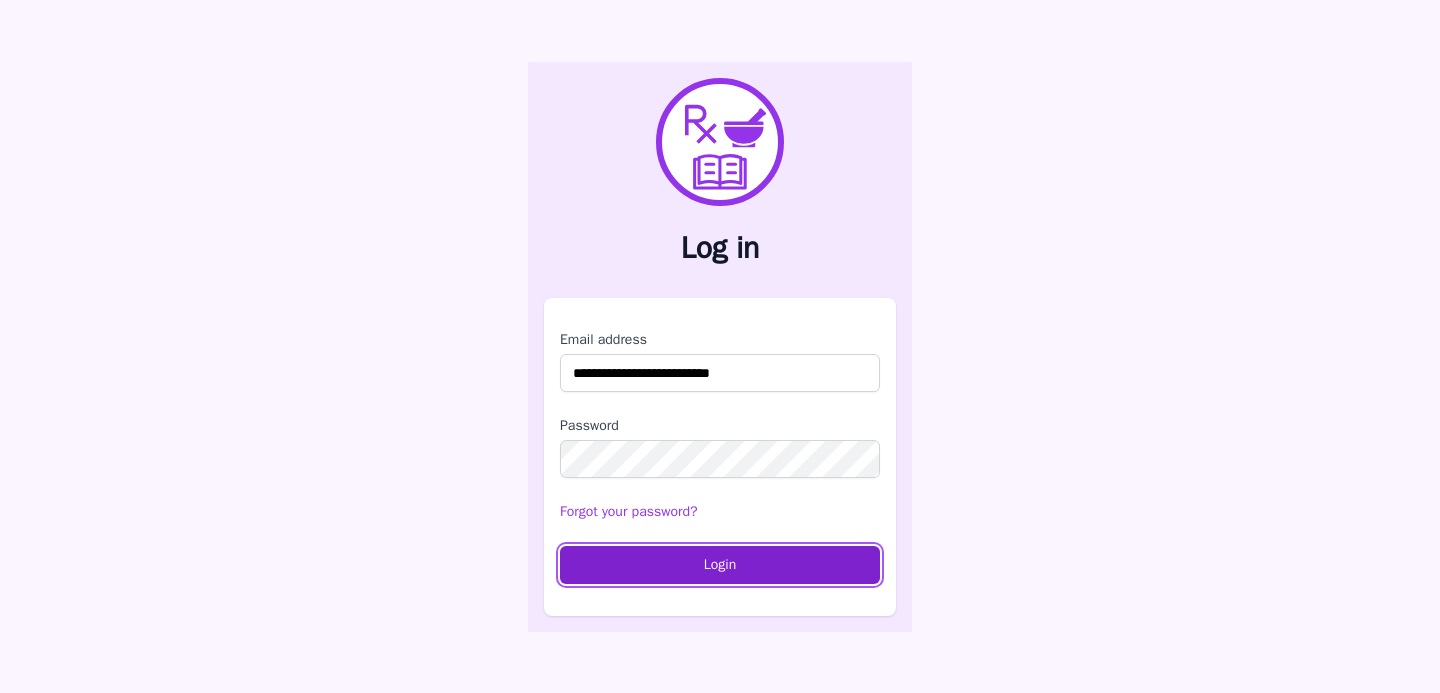 click on "Login" at bounding box center (720, 565) 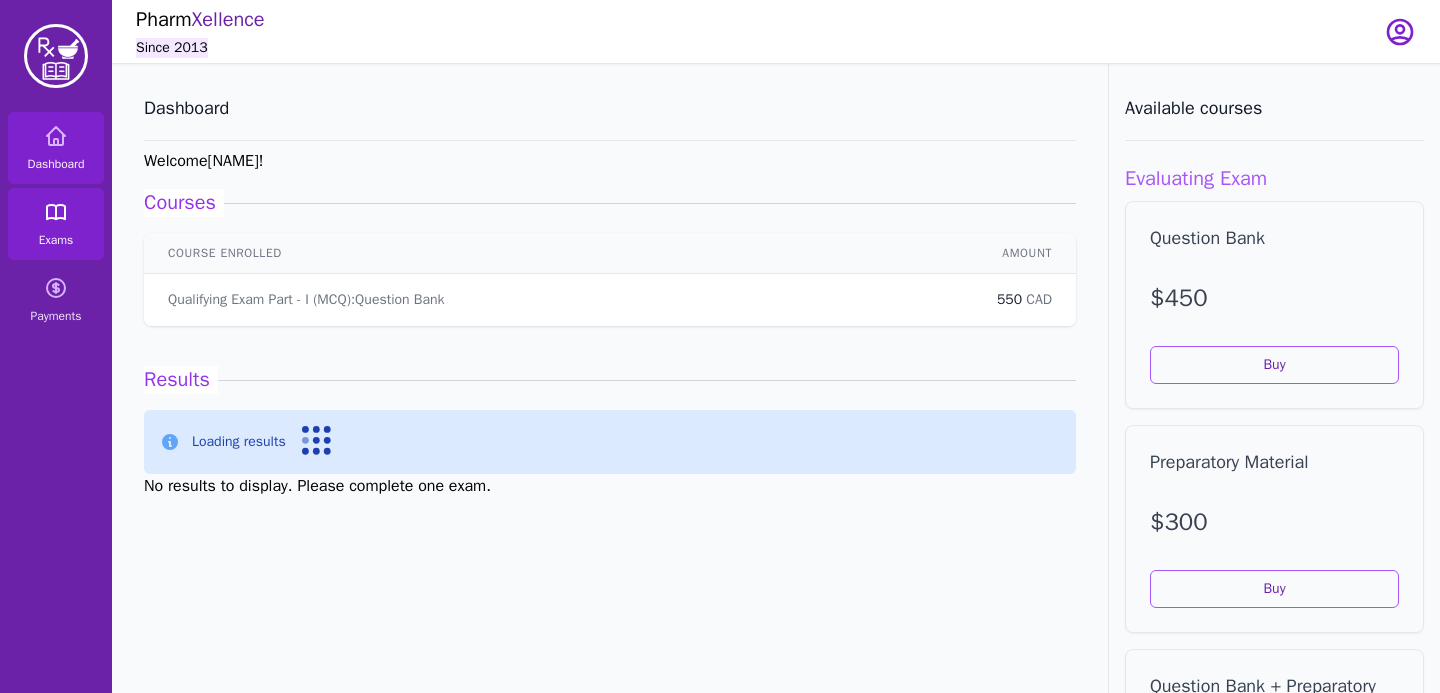 click on "Exams" at bounding box center (56, 224) 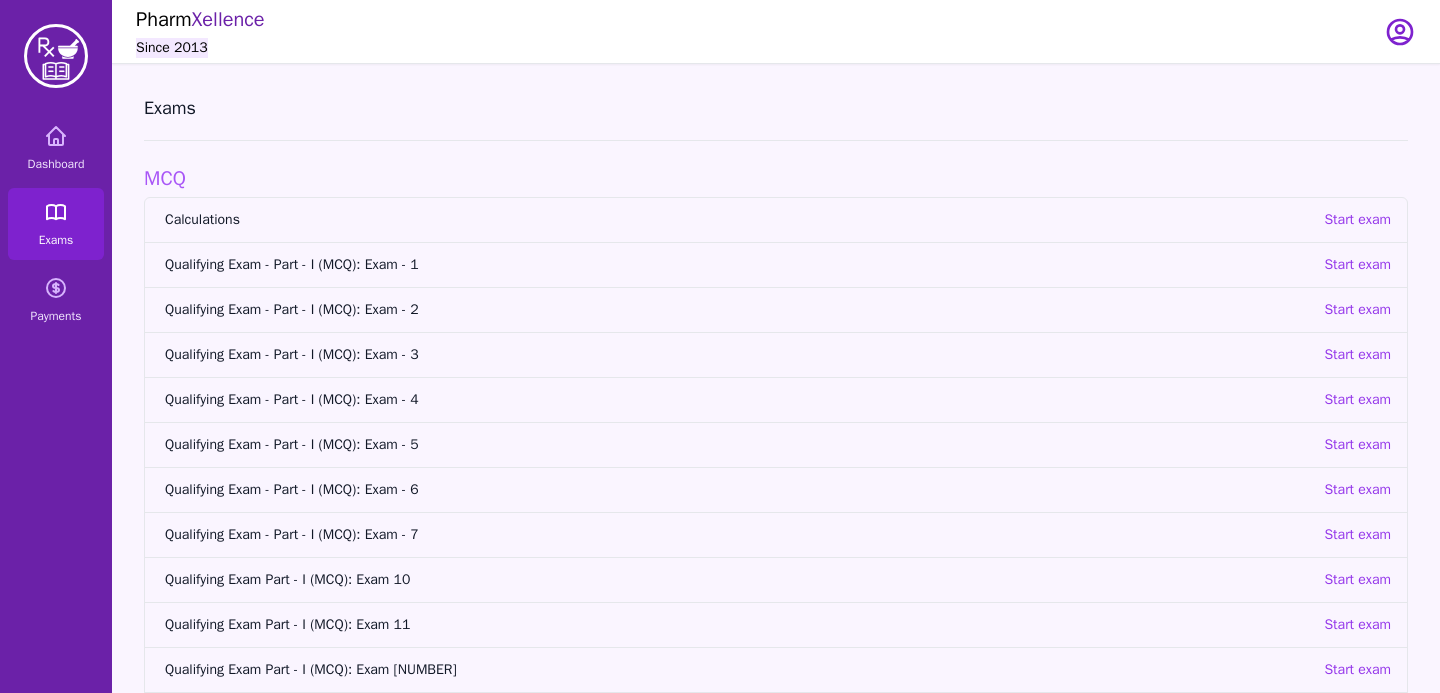 click on "Exams" at bounding box center (56, 224) 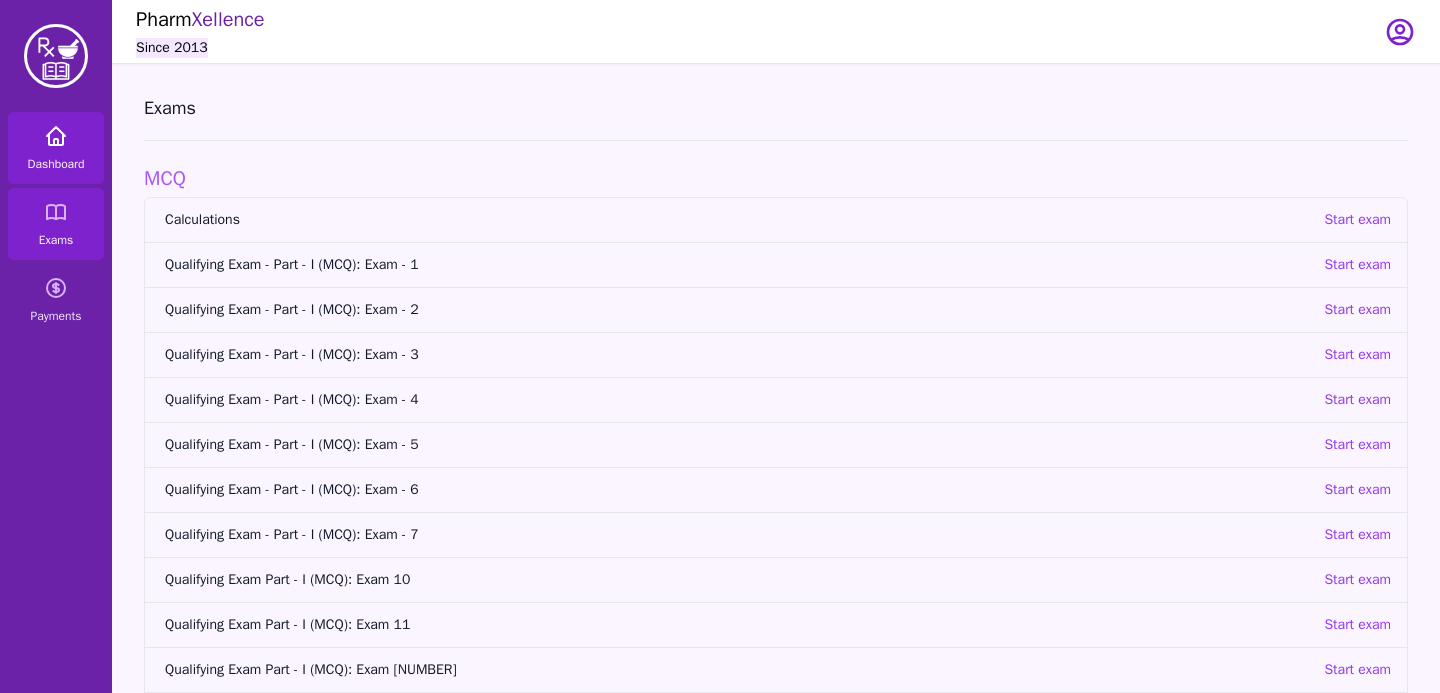 click on "Dashboard" at bounding box center [56, 164] 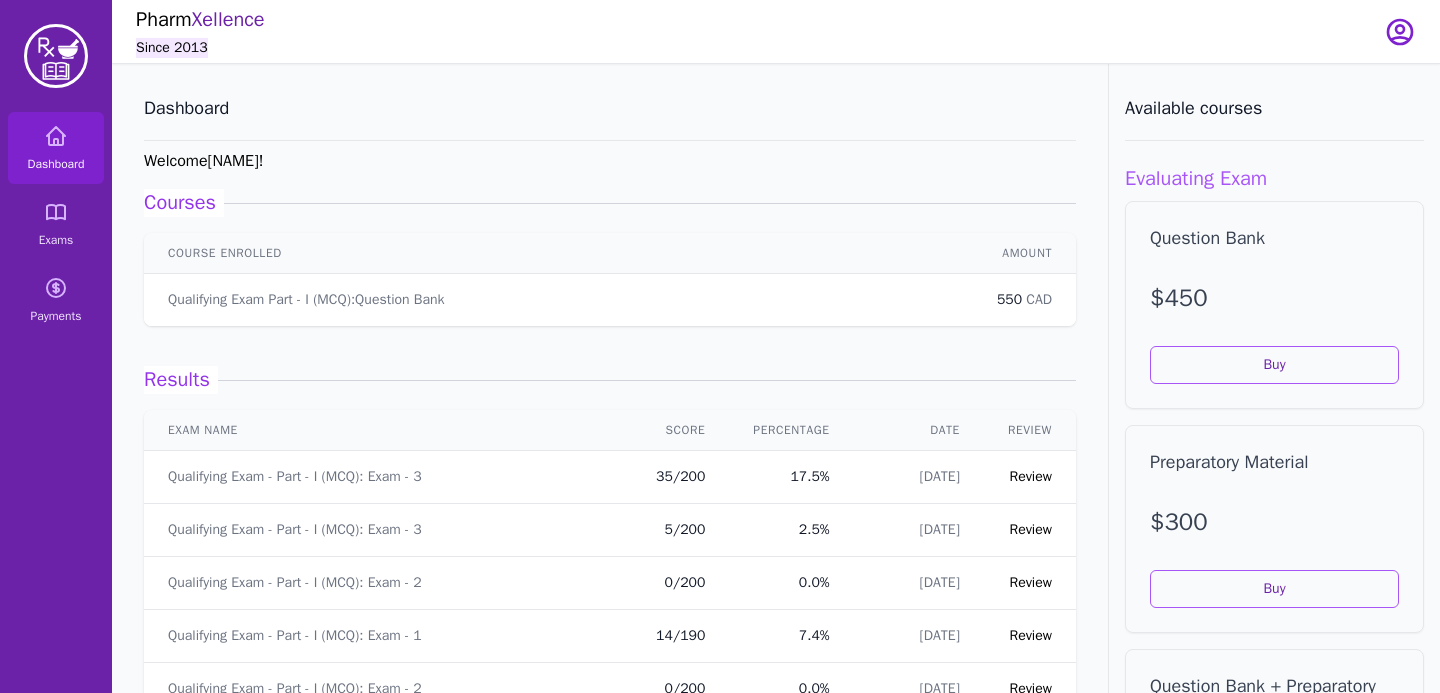 click on "Review" at bounding box center [1031, 476] 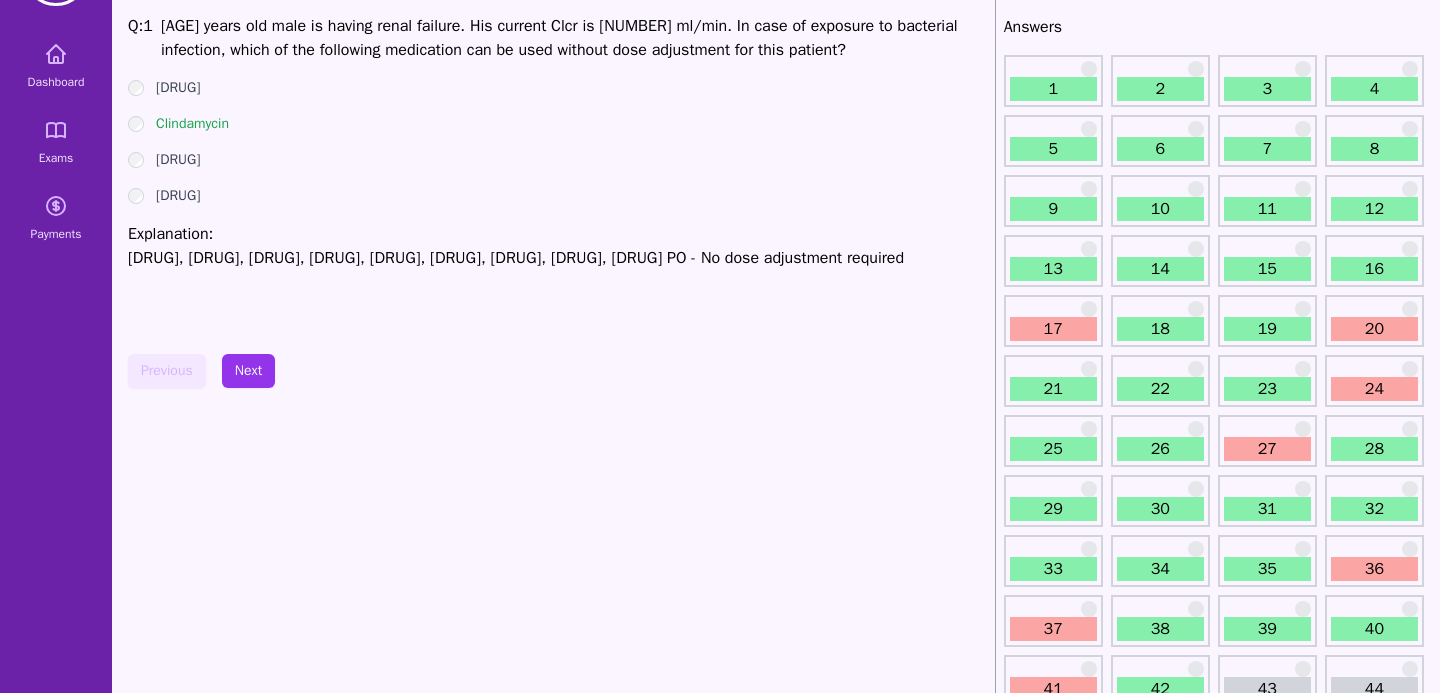 scroll, scrollTop: 0, scrollLeft: 0, axis: both 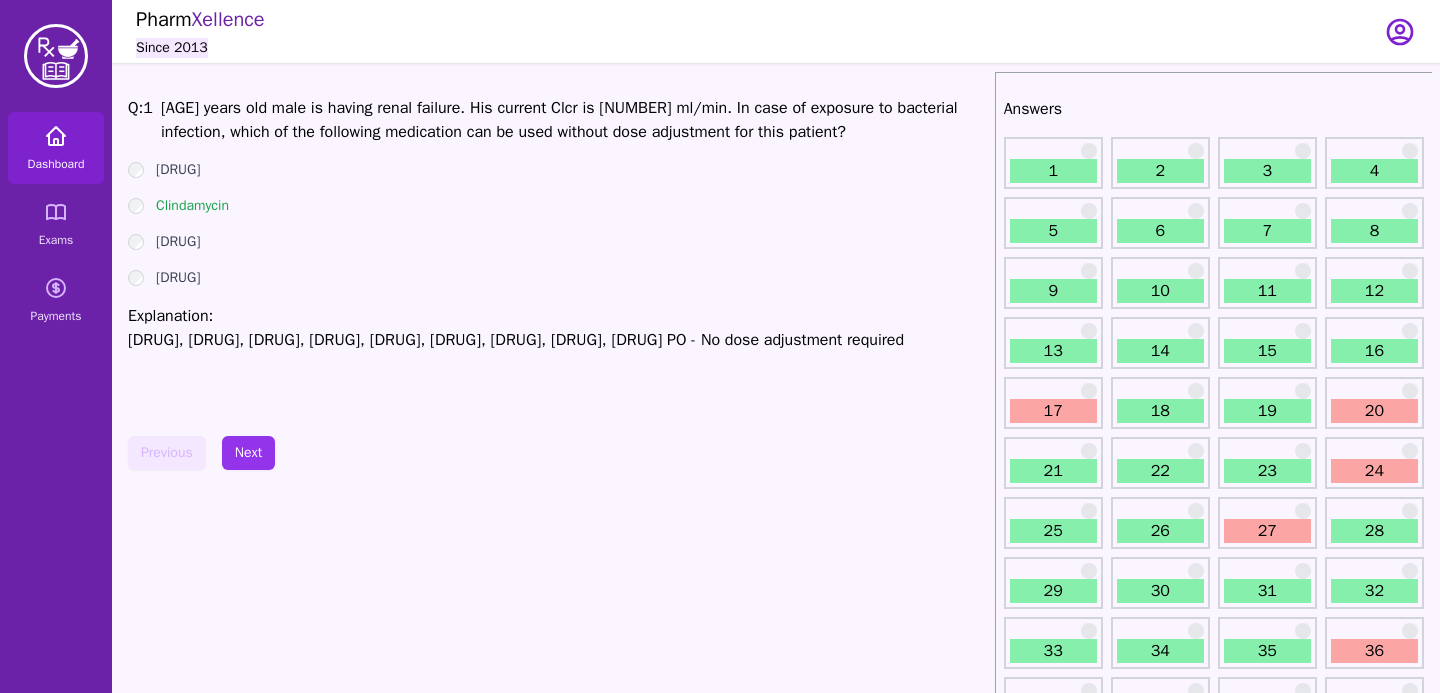 click on "Dashboard" at bounding box center [56, 164] 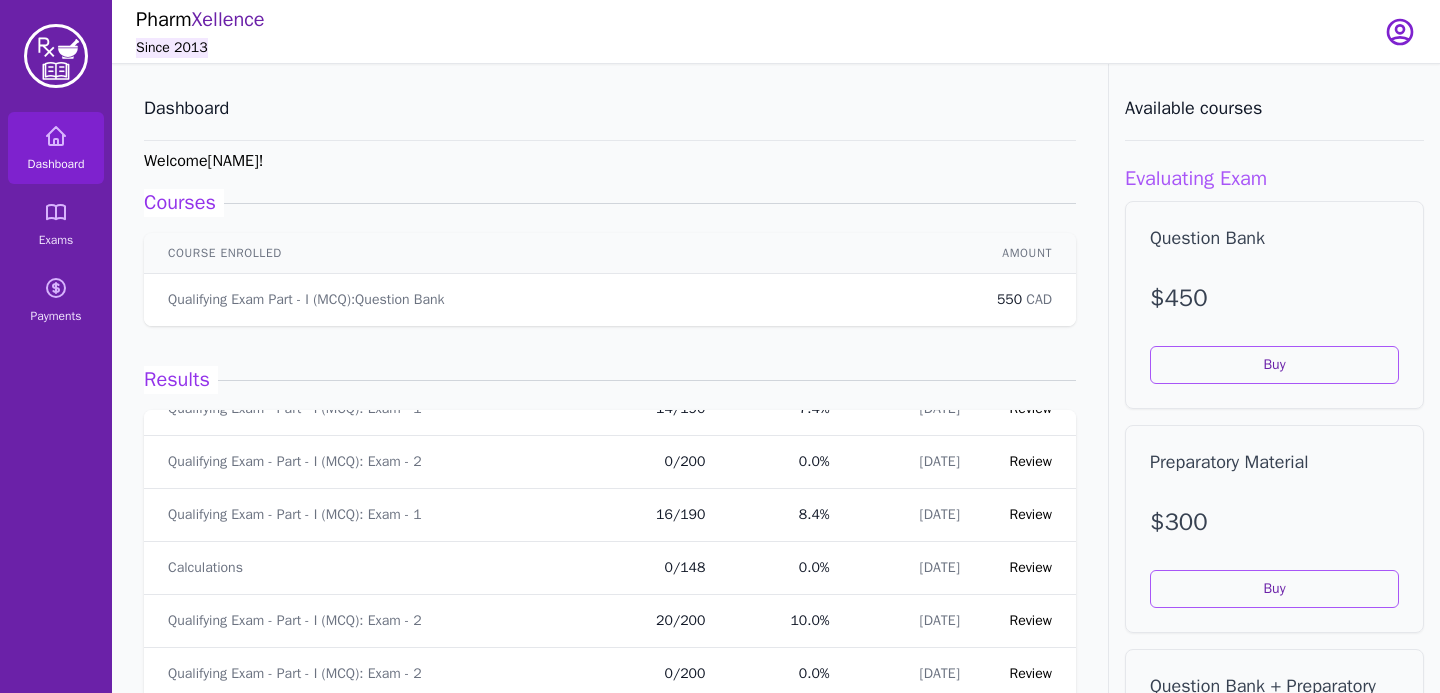 scroll, scrollTop: 331, scrollLeft: 0, axis: vertical 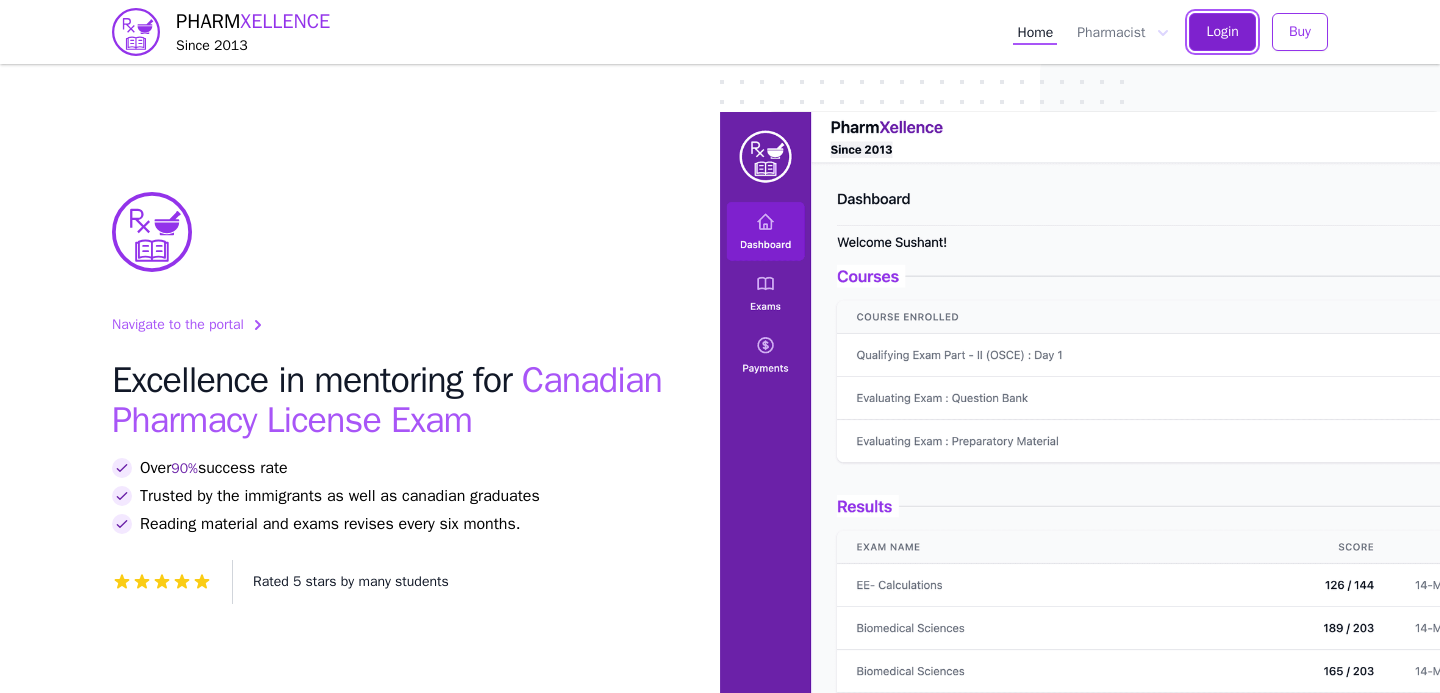 click on "Login" at bounding box center [1222, 32] 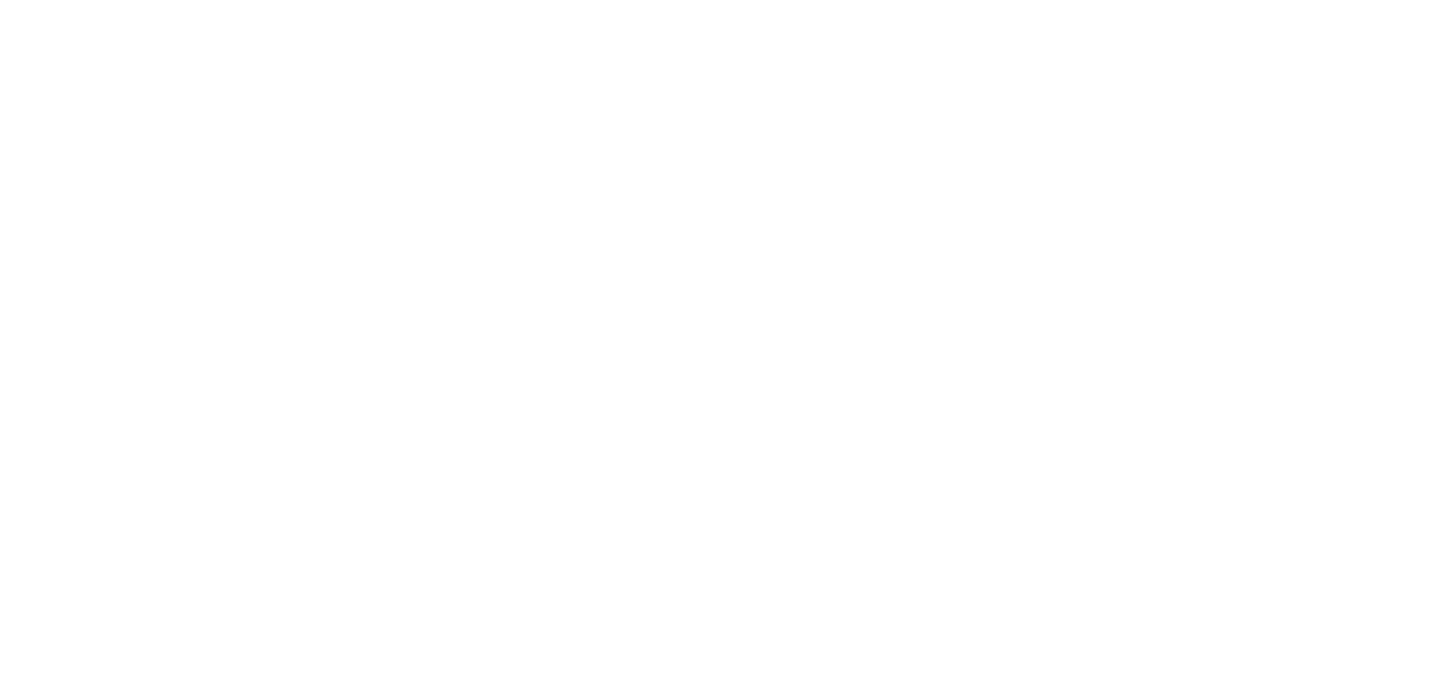 scroll, scrollTop: 0, scrollLeft: 0, axis: both 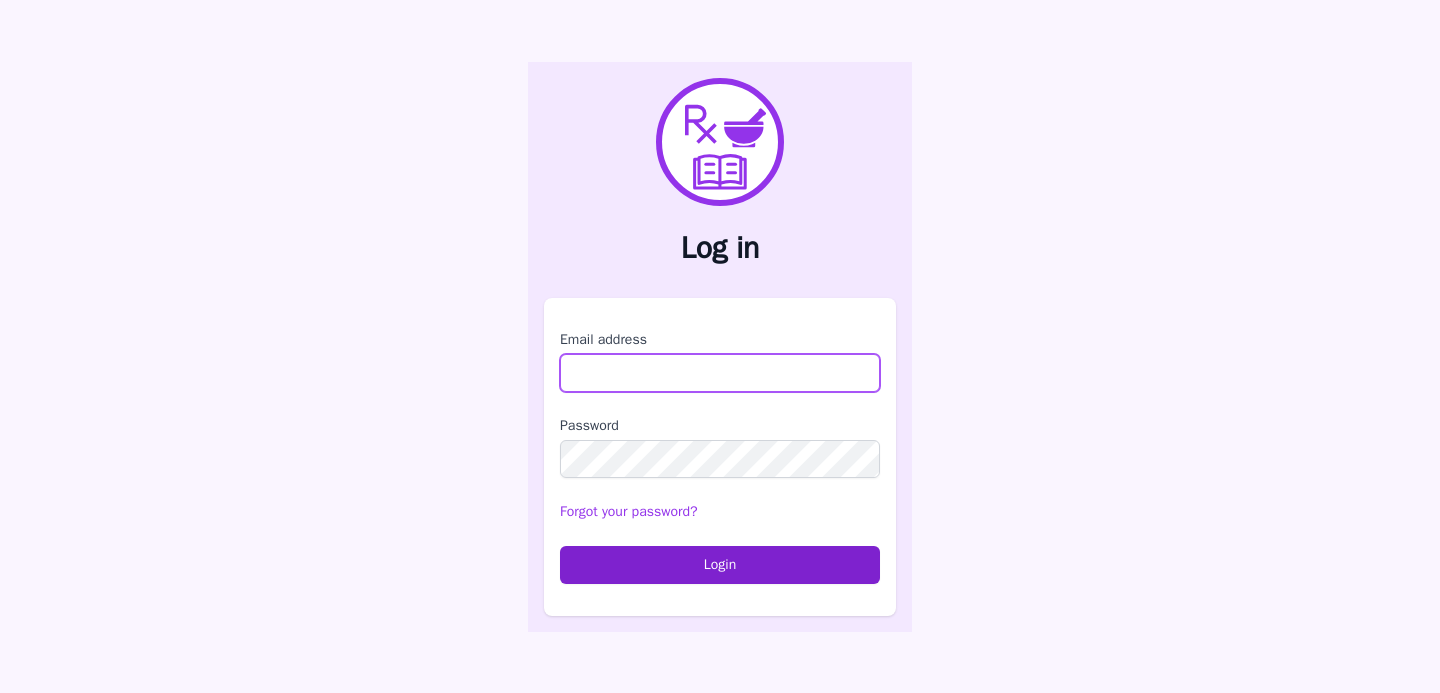 type on "**********" 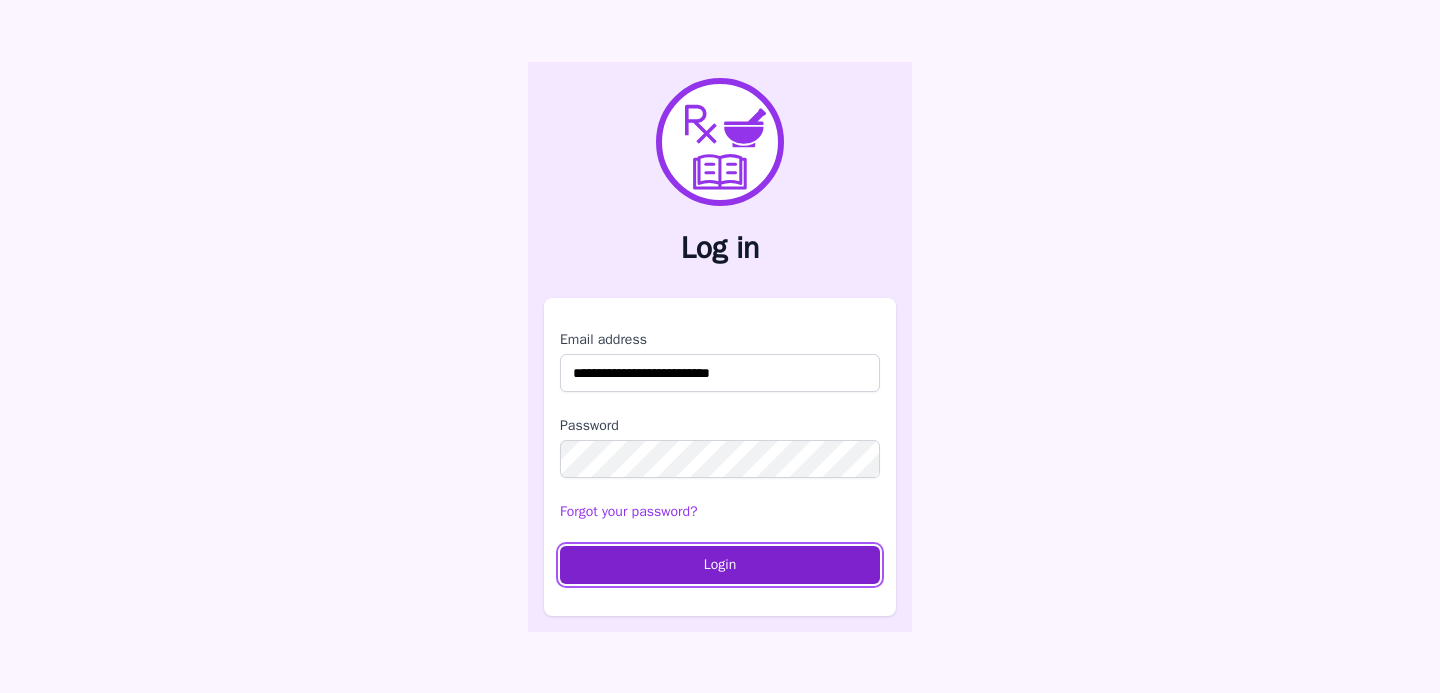 click on "Login" at bounding box center (720, 565) 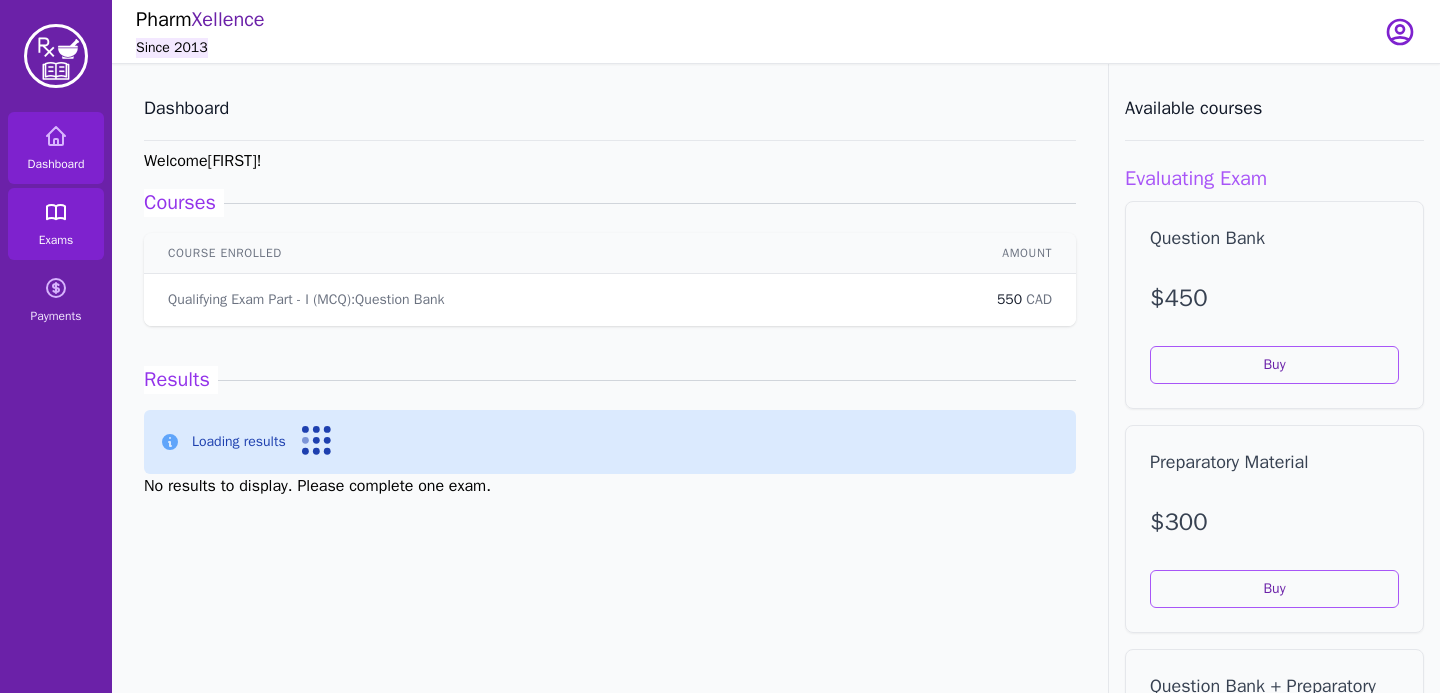 click on "Exams" at bounding box center (56, 224) 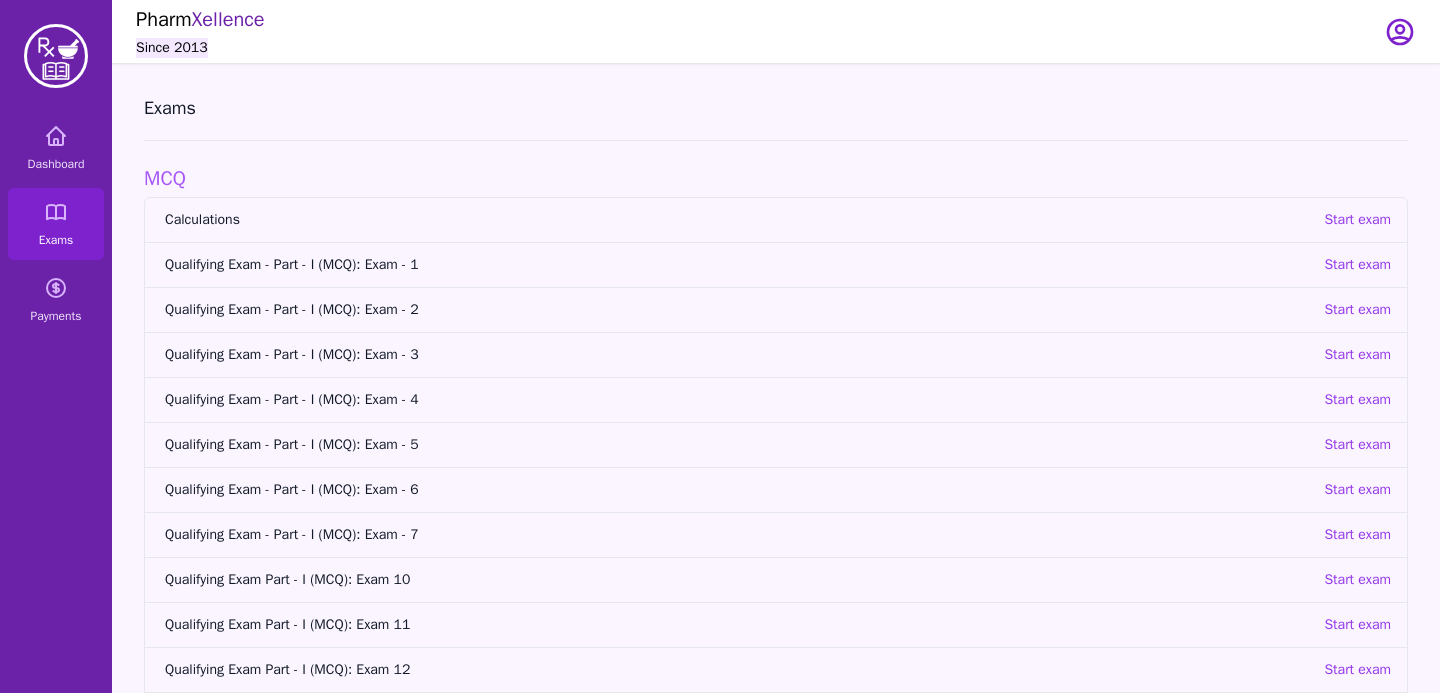 scroll, scrollTop: 122, scrollLeft: 0, axis: vertical 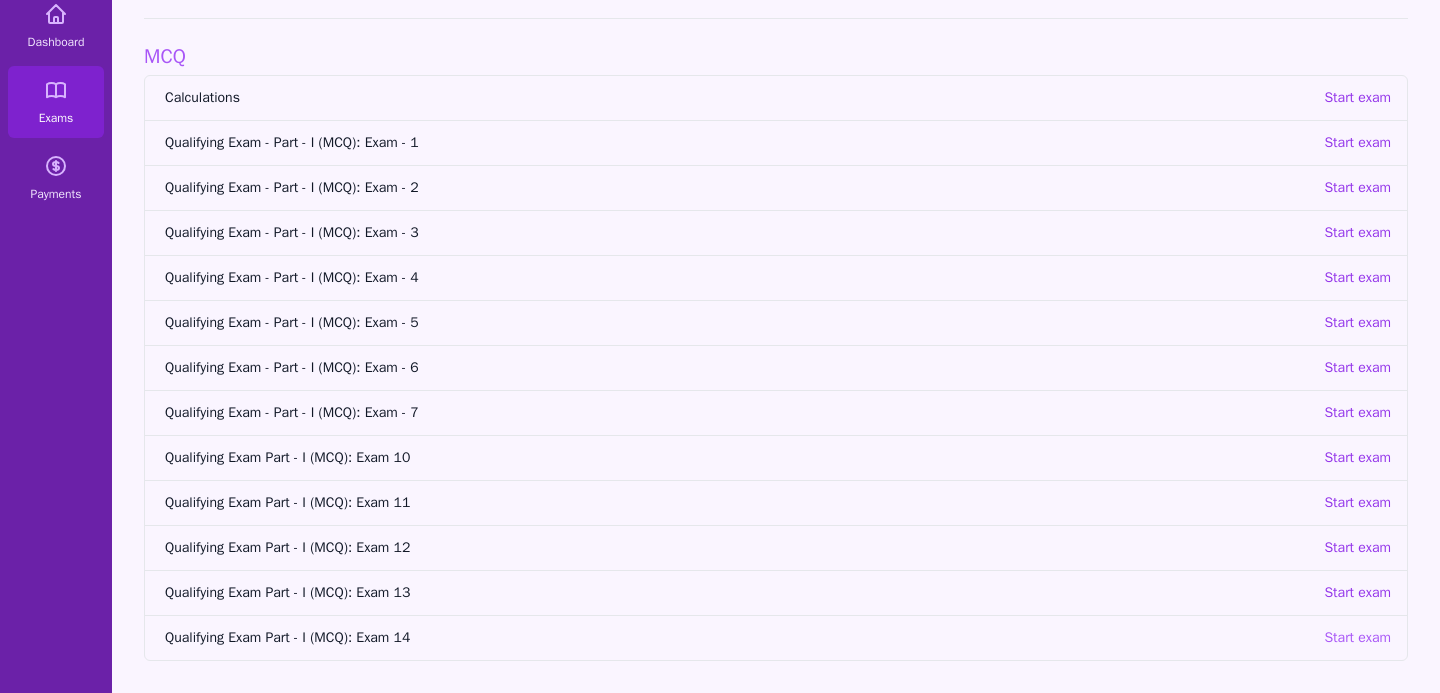 click on "Start exam" at bounding box center [1357, 638] 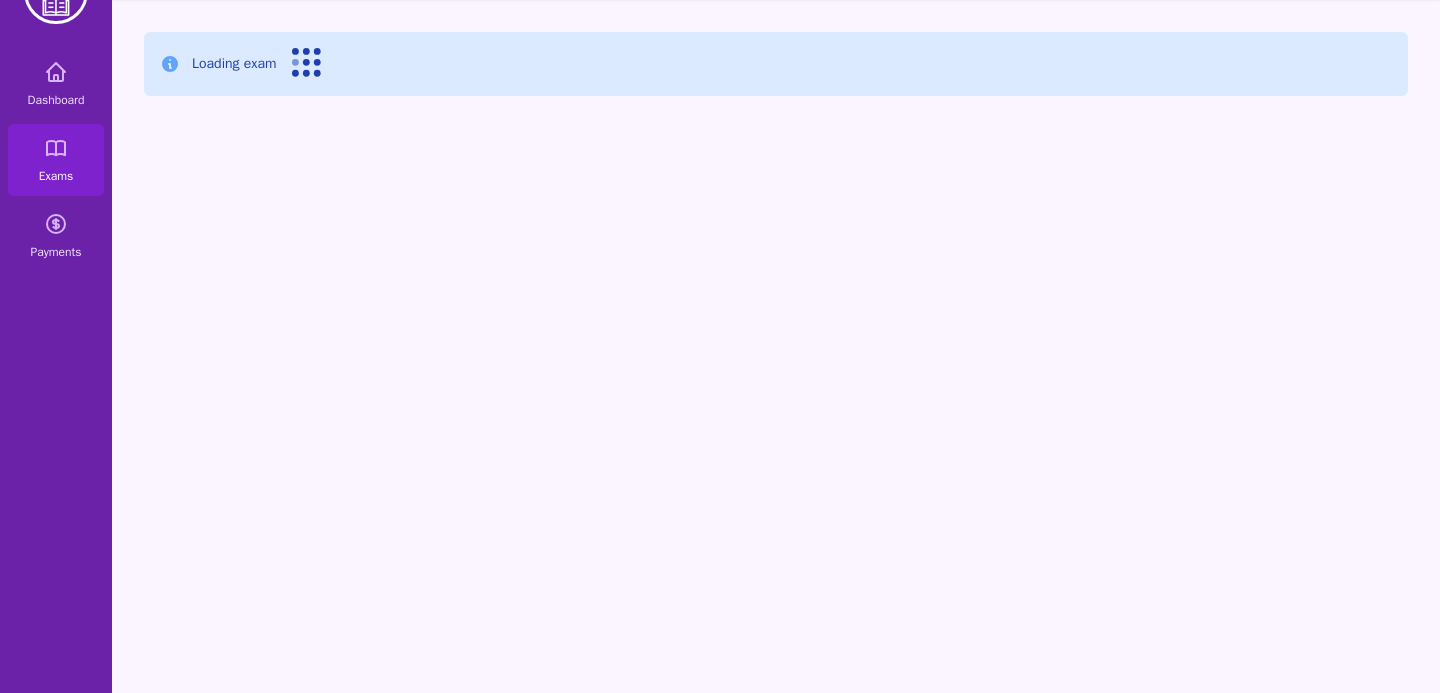 scroll, scrollTop: 64, scrollLeft: 0, axis: vertical 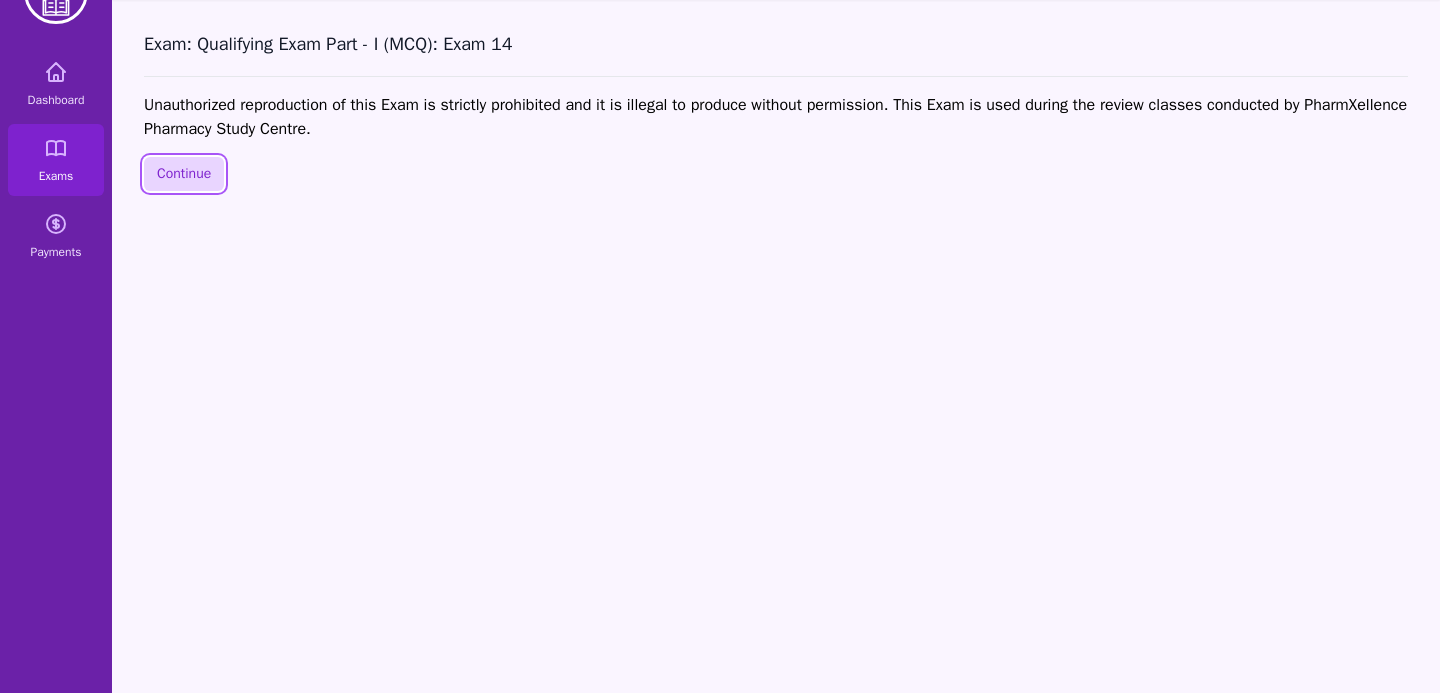 click on "Continue" at bounding box center (184, 174) 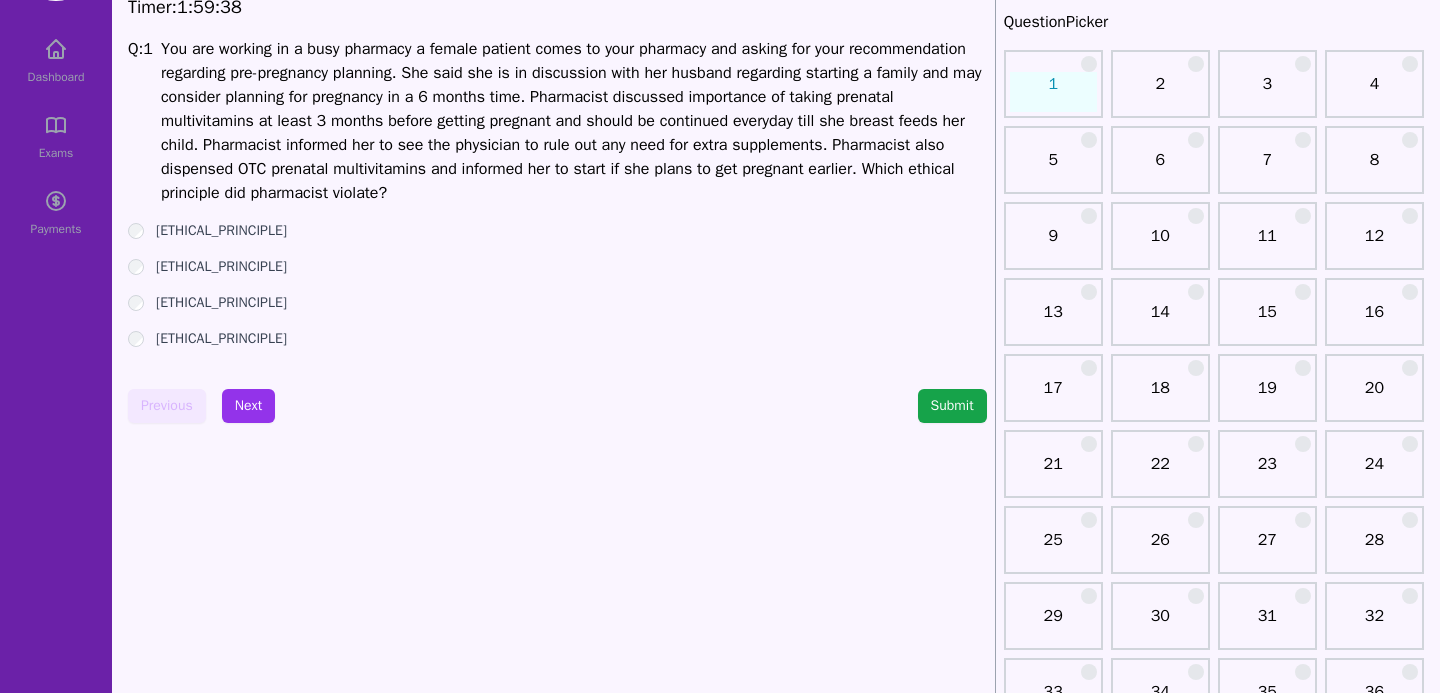 scroll, scrollTop: 107, scrollLeft: 0, axis: vertical 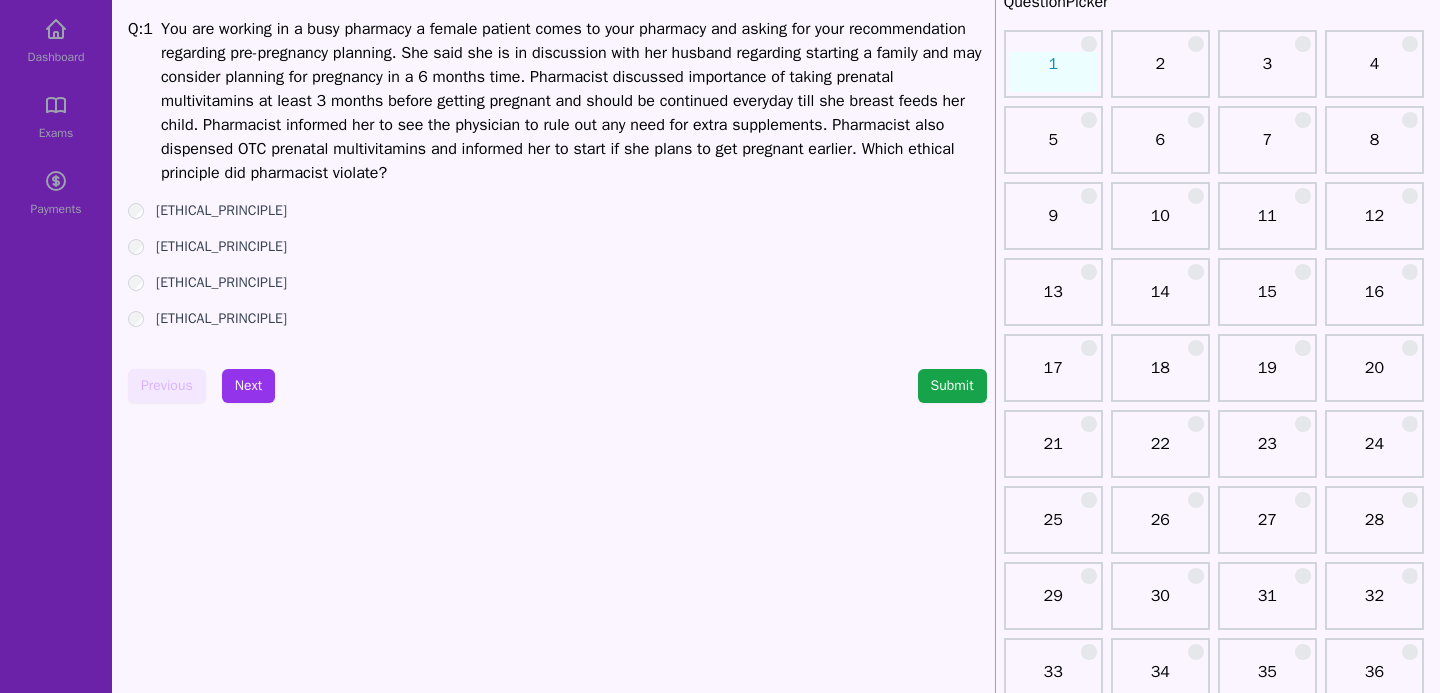 click on "Previous Next Submit" at bounding box center (557, 386) 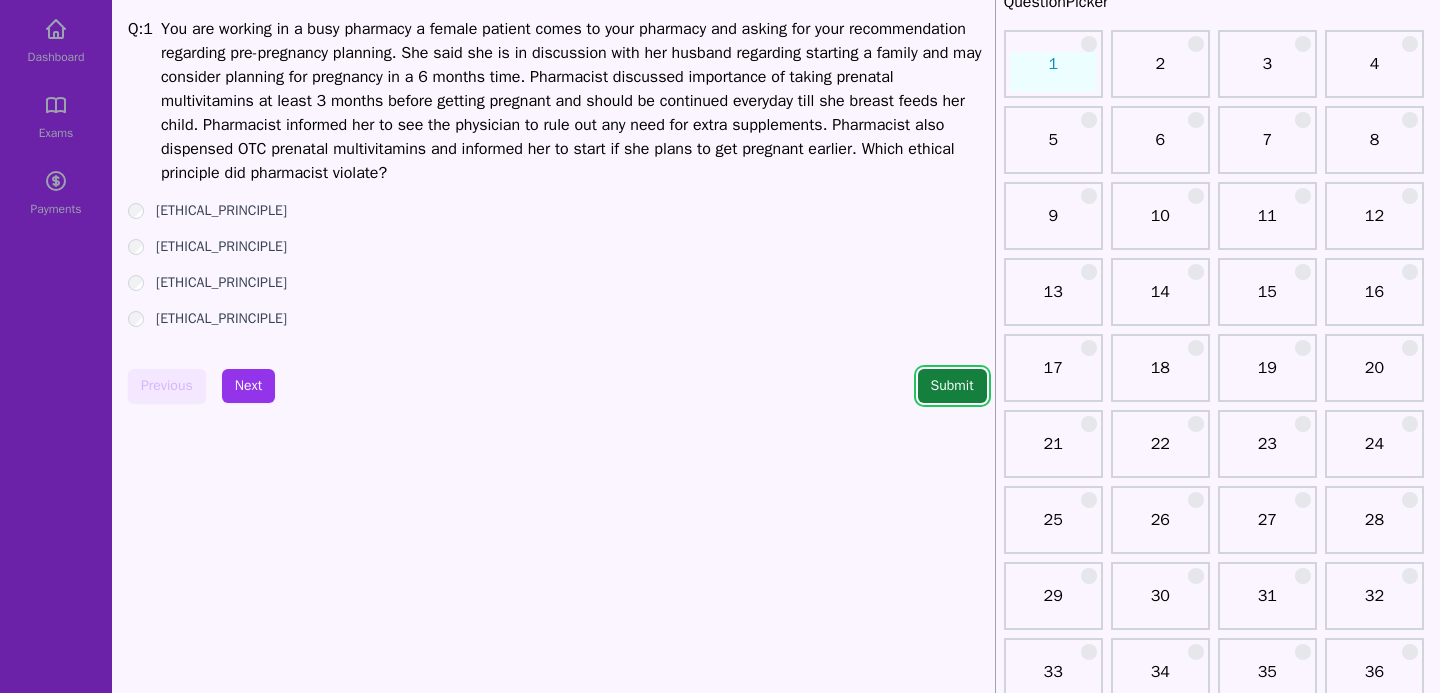 click on "Submit" at bounding box center [952, 386] 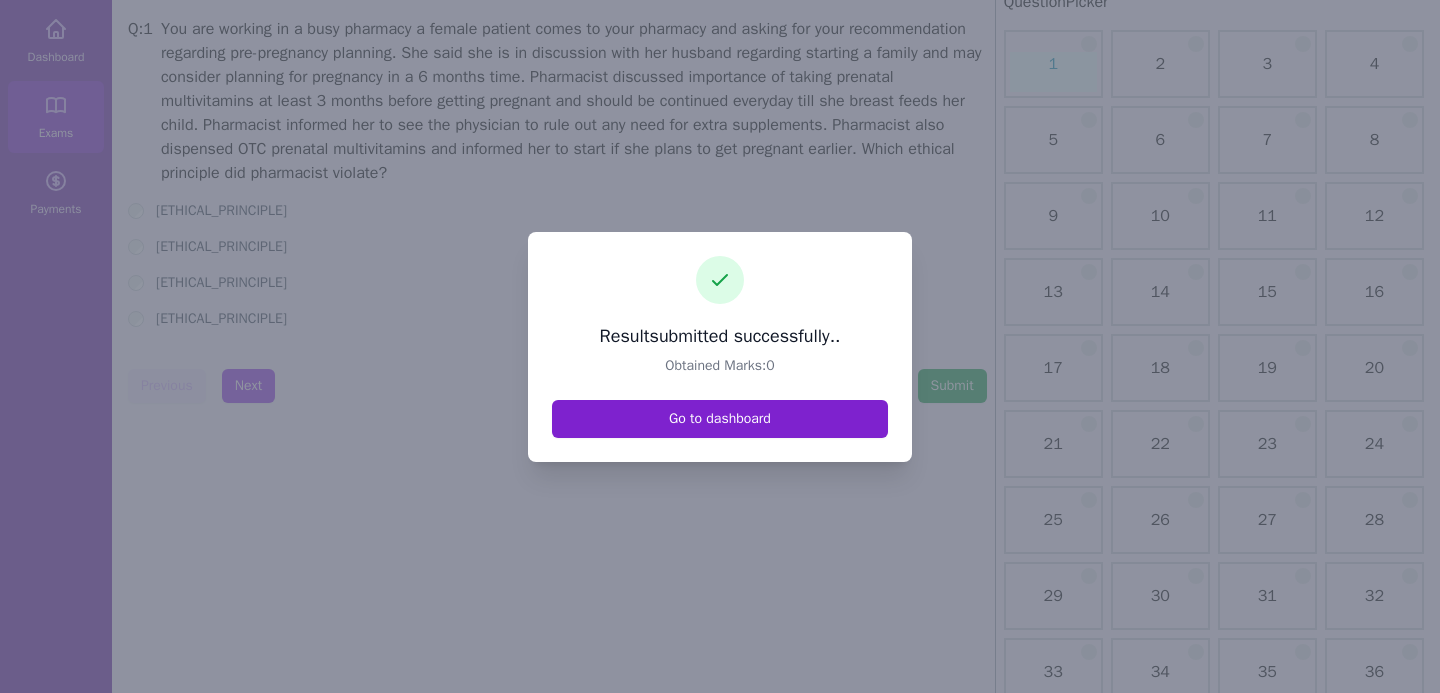 click on "Go to dashboard" at bounding box center (720, 419) 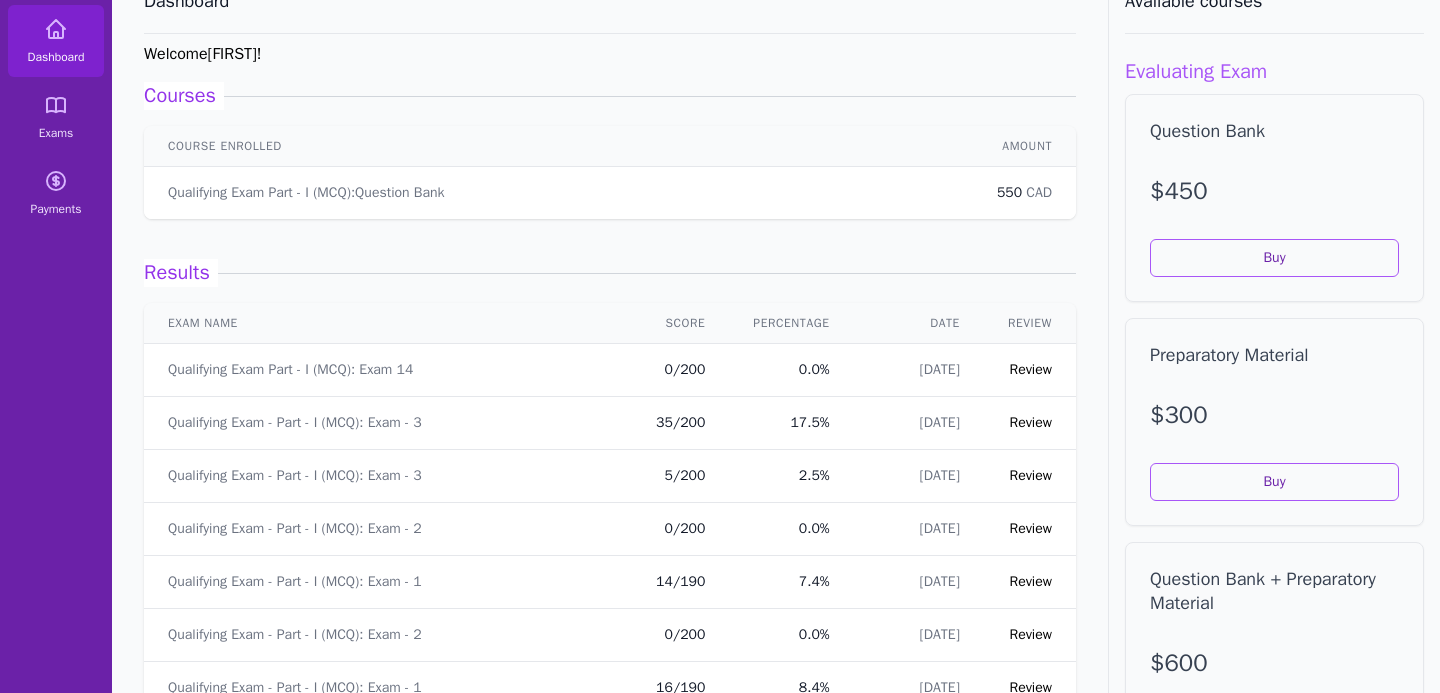 click on "Review" at bounding box center (1031, 369) 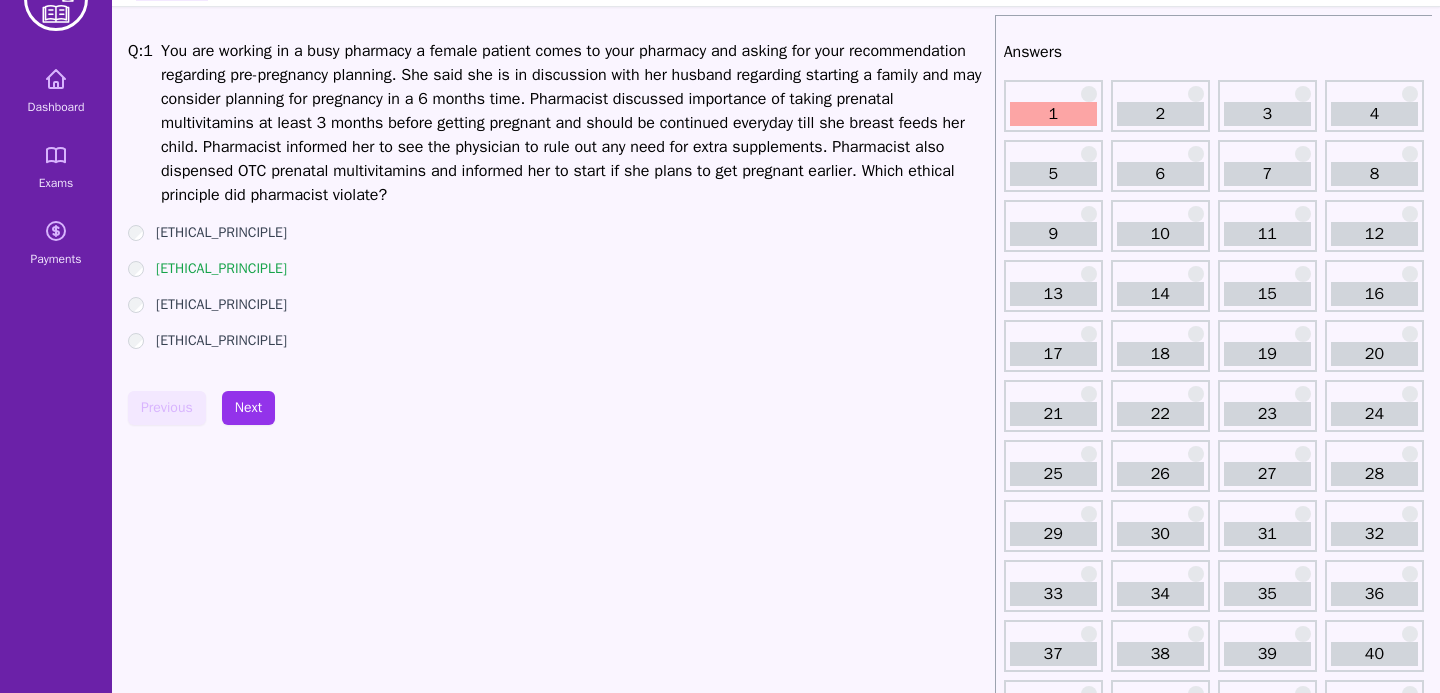 scroll, scrollTop: 49, scrollLeft: 0, axis: vertical 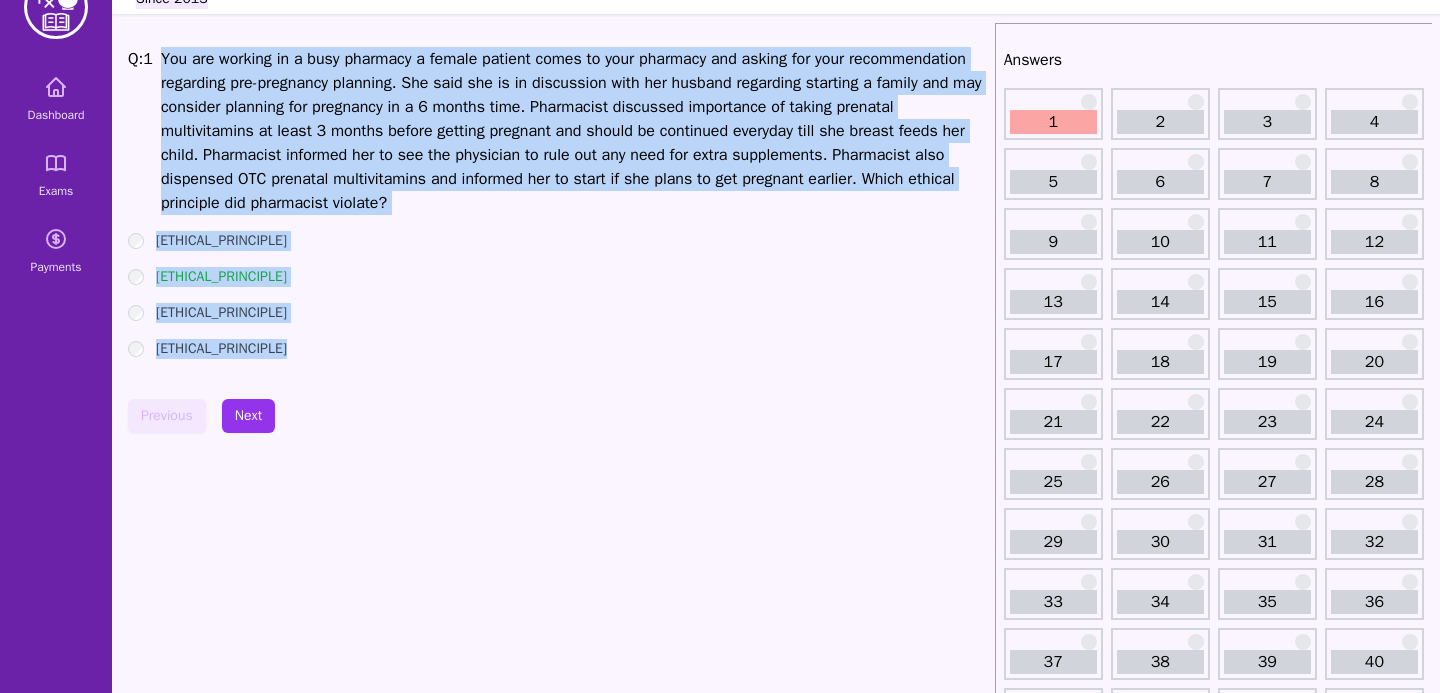 drag, startPoint x: 161, startPoint y: 60, endPoint x: 210, endPoint y: 404, distance: 347.4723 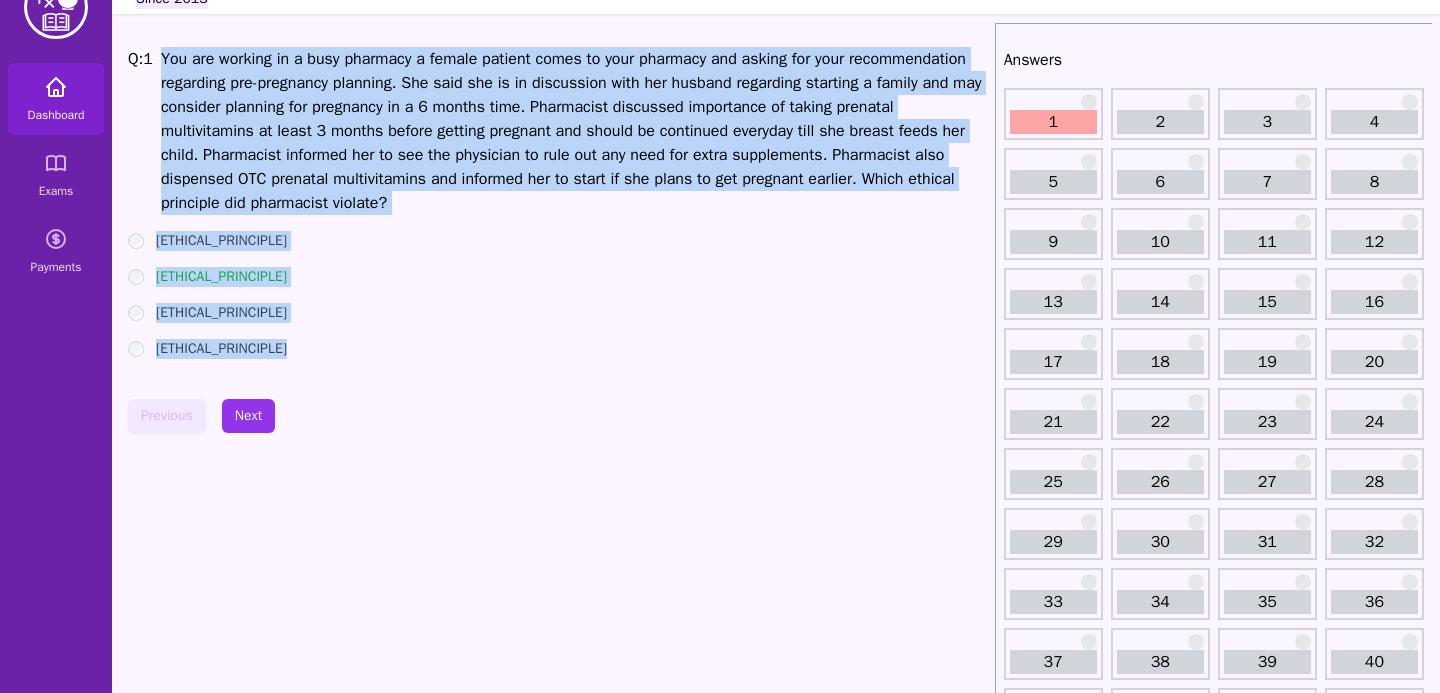 click 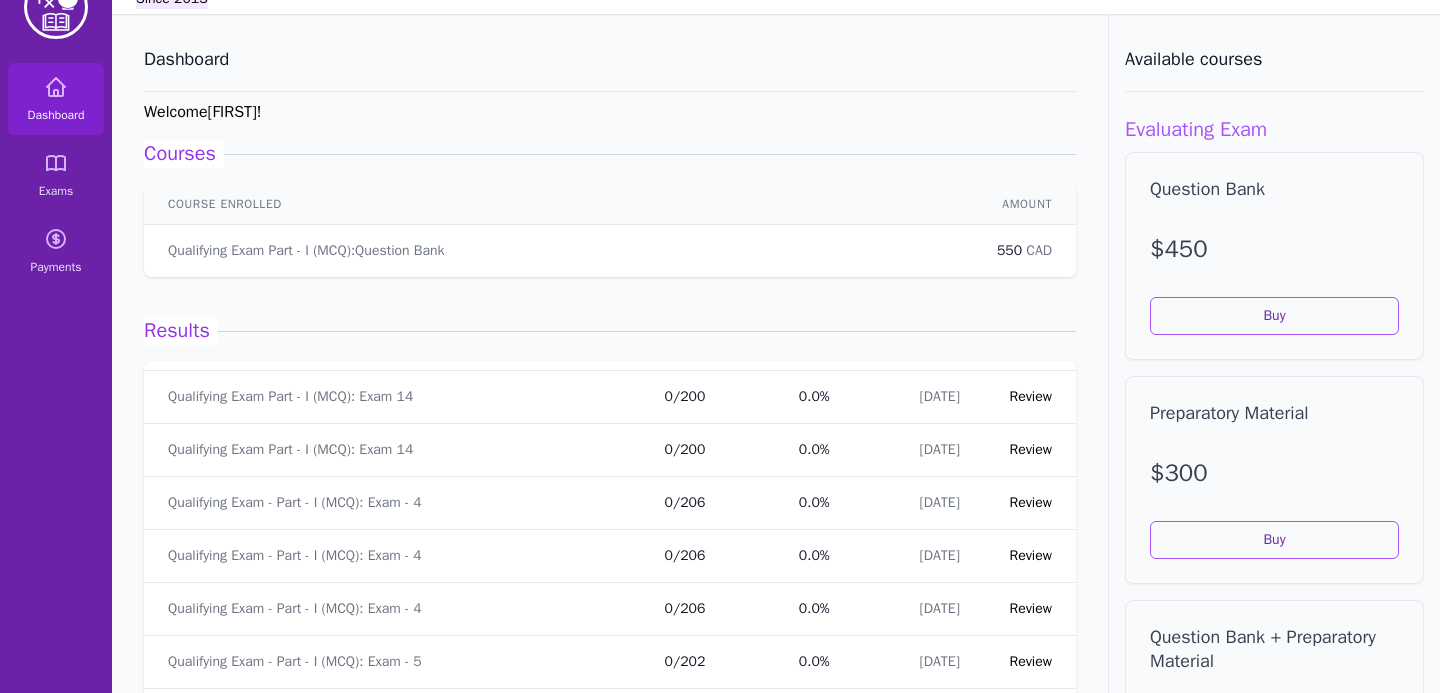 scroll, scrollTop: 2781, scrollLeft: 0, axis: vertical 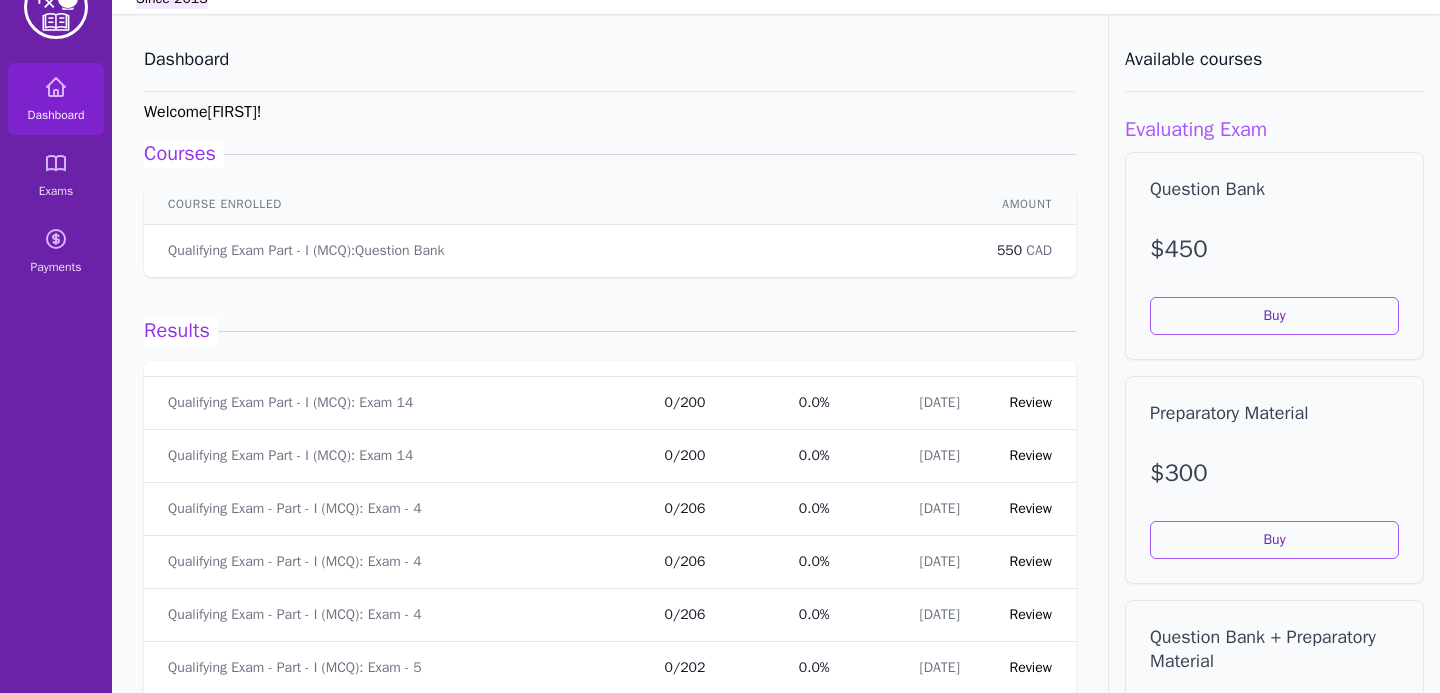 click on "Review" at bounding box center [1031, 402] 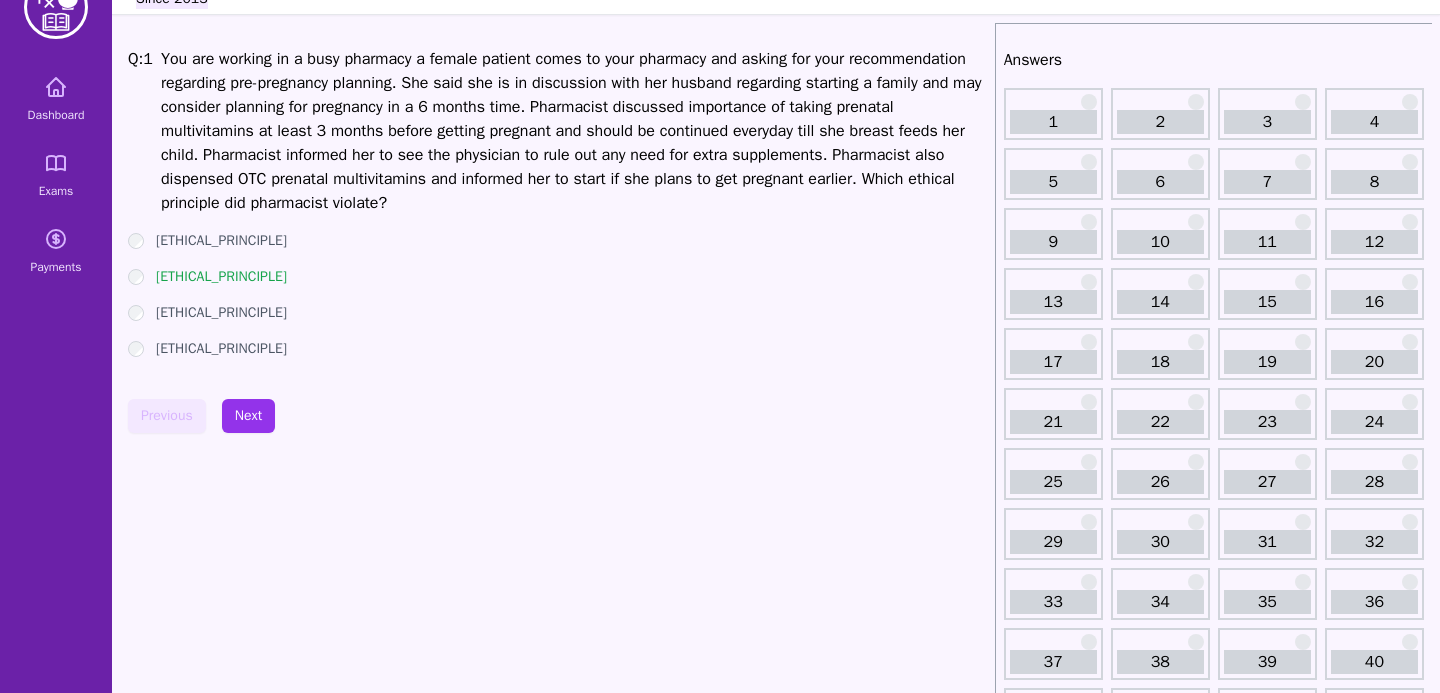 click on "1" at bounding box center (1053, 122) 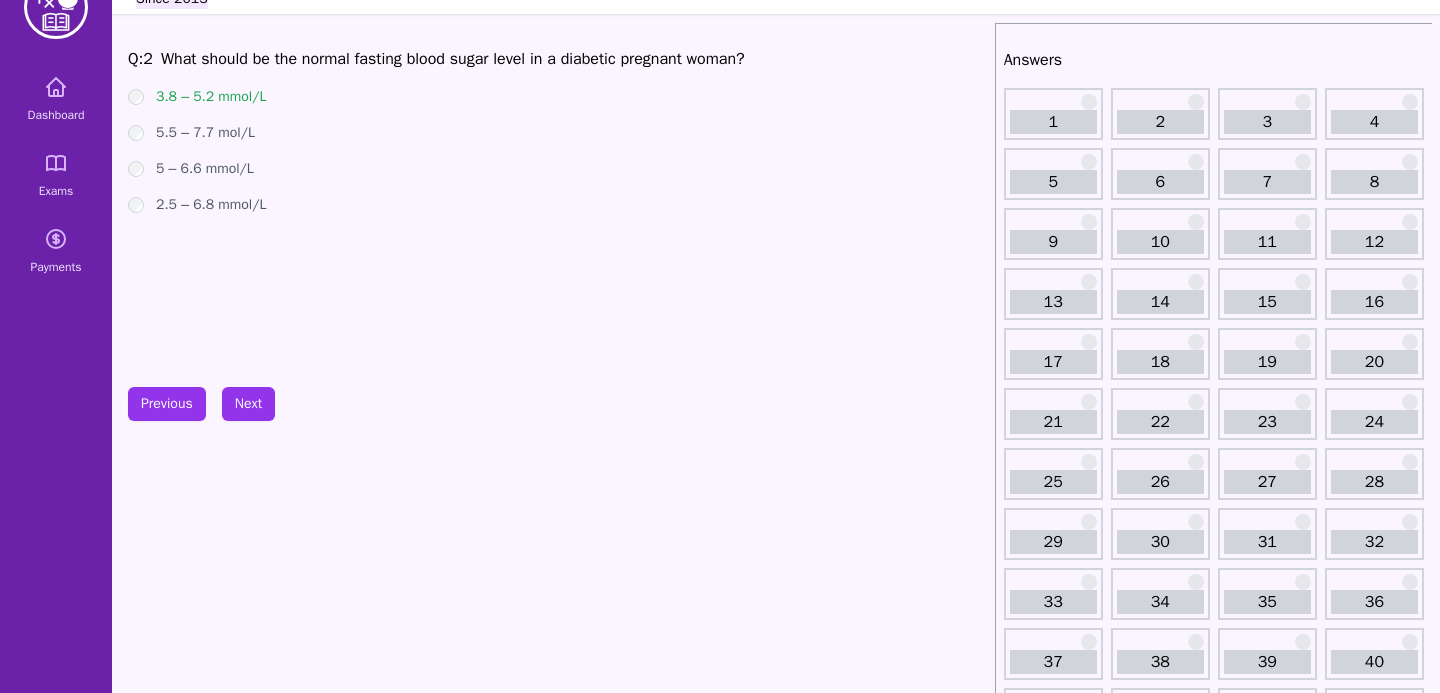 click on "1" at bounding box center (1053, 122) 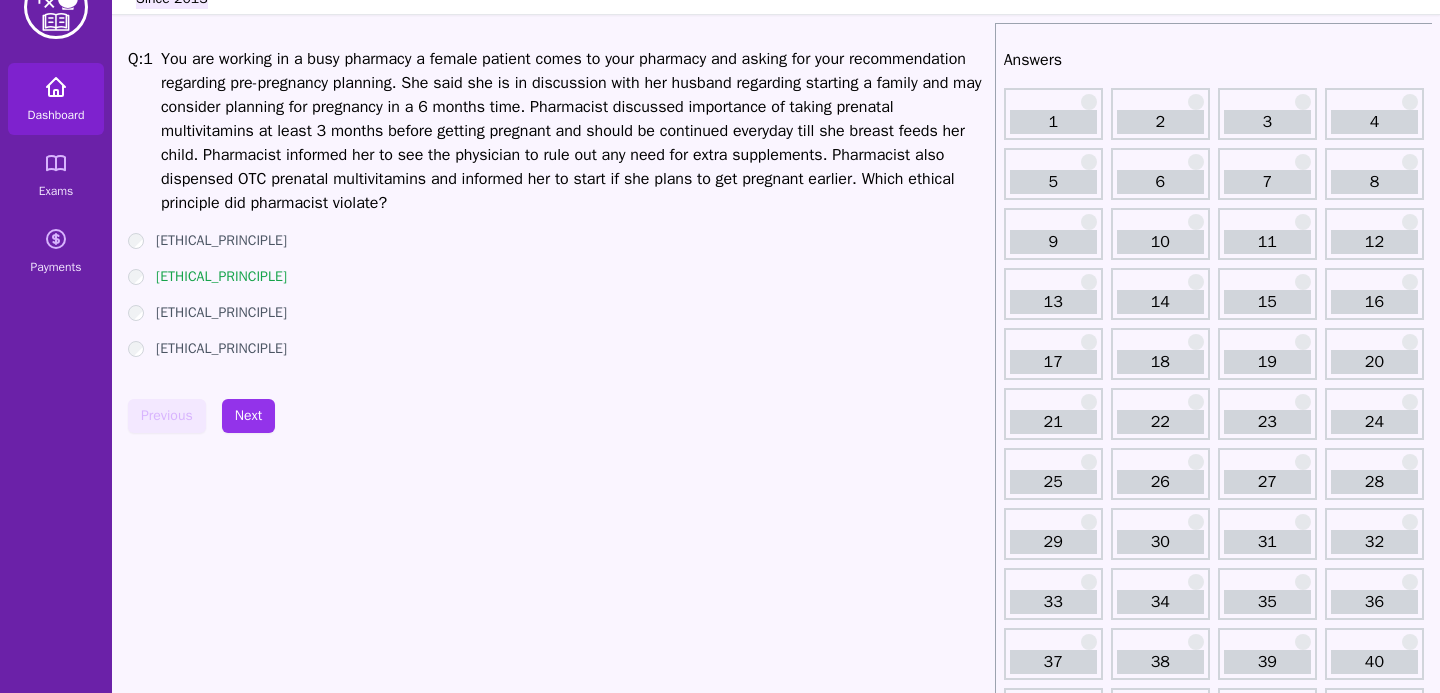 click on "Dashboard" at bounding box center (56, 99) 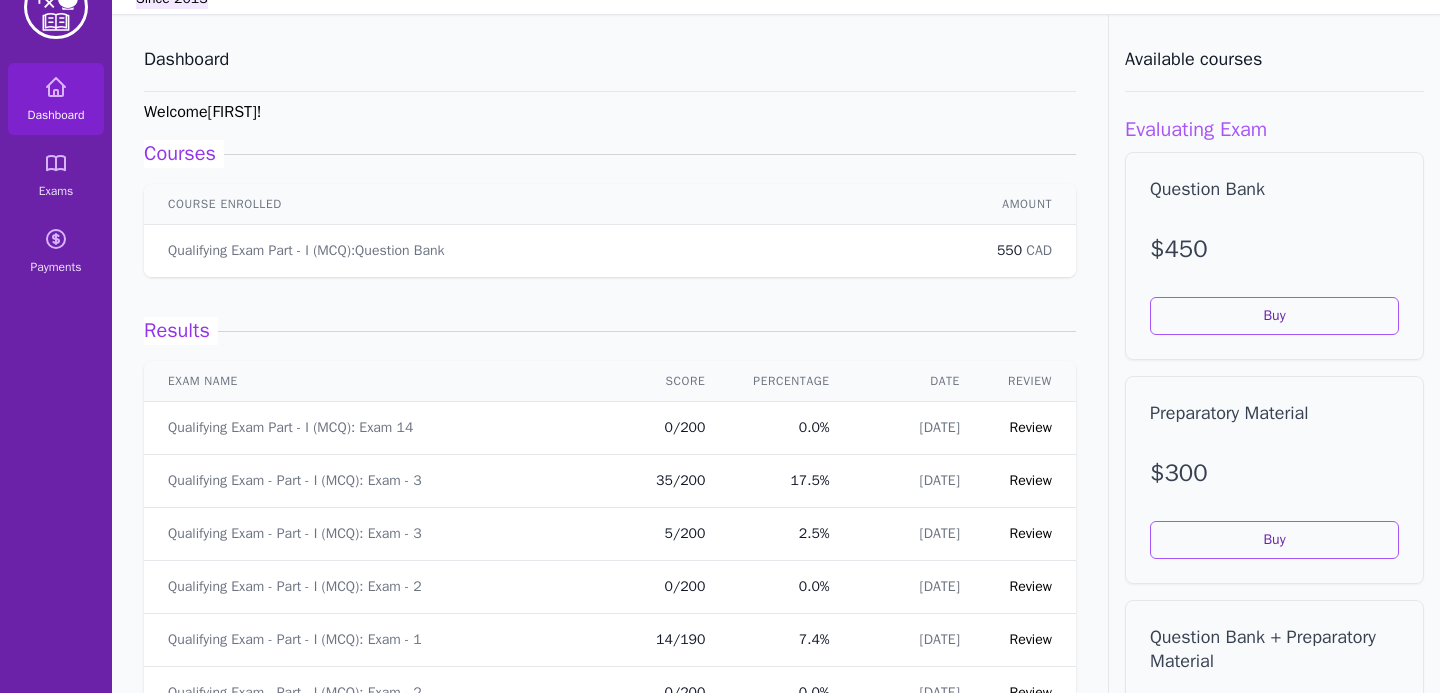 click on "Review" at bounding box center [1030, 428] 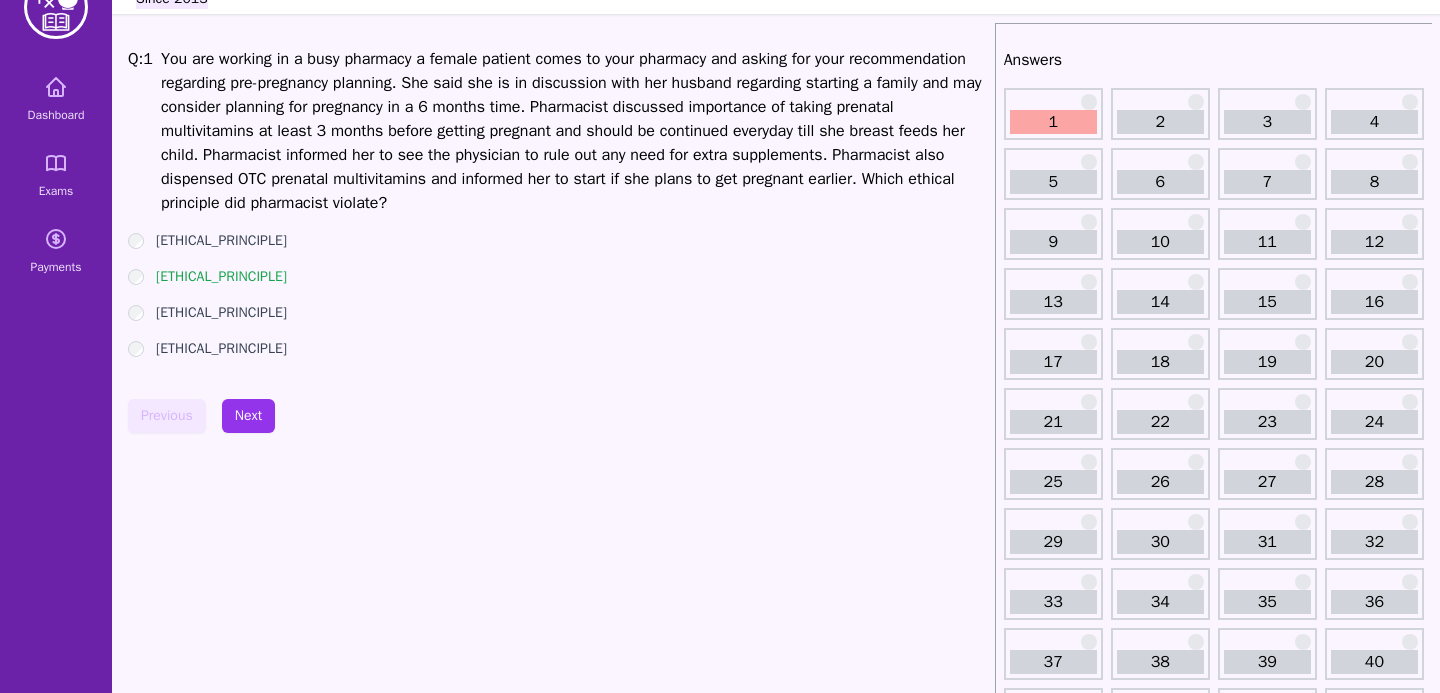 click on "1" at bounding box center (1053, 114) 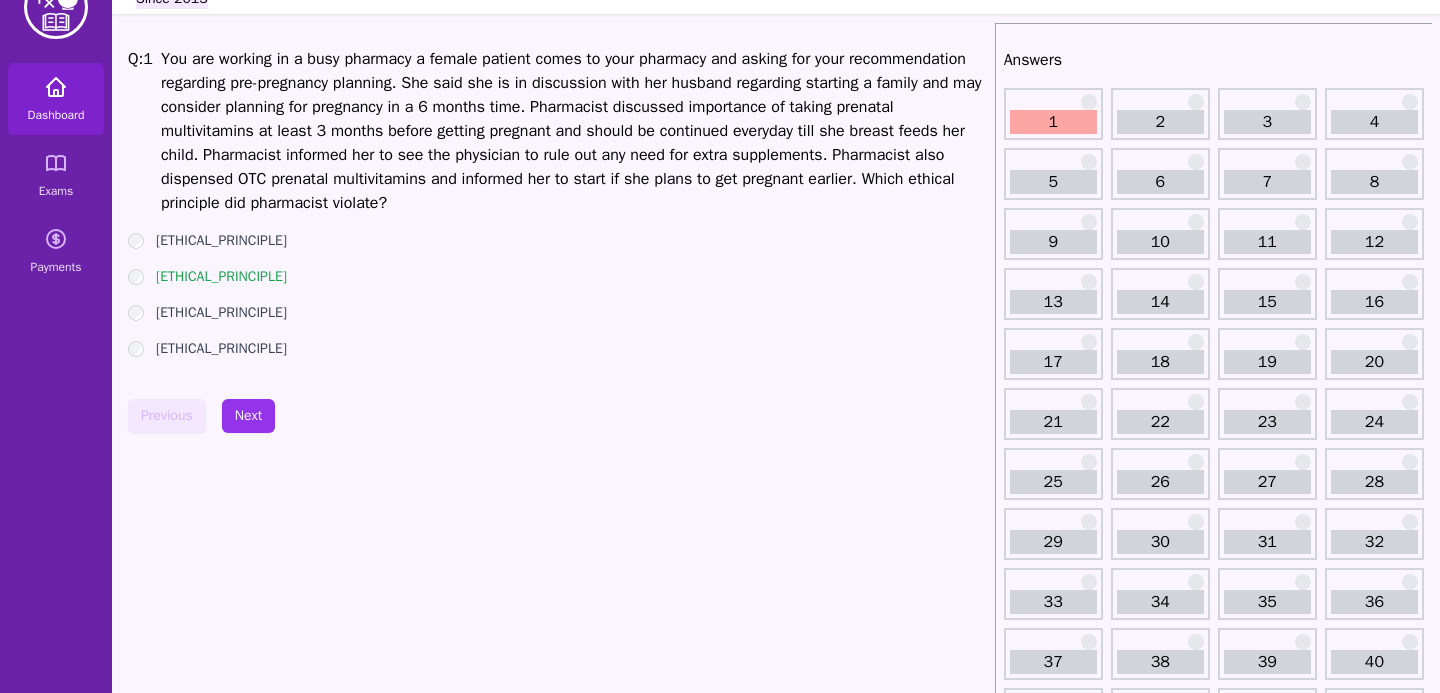 click 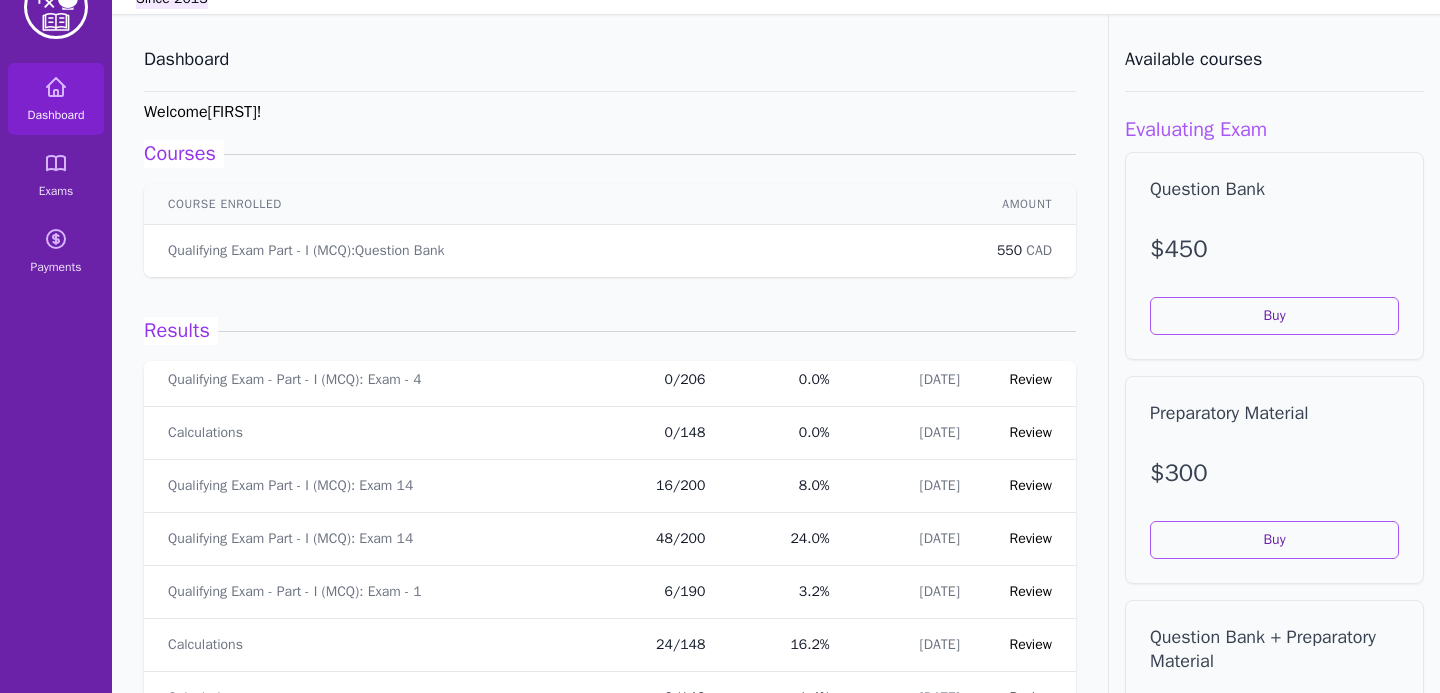 scroll, scrollTop: 5633, scrollLeft: 0, axis: vertical 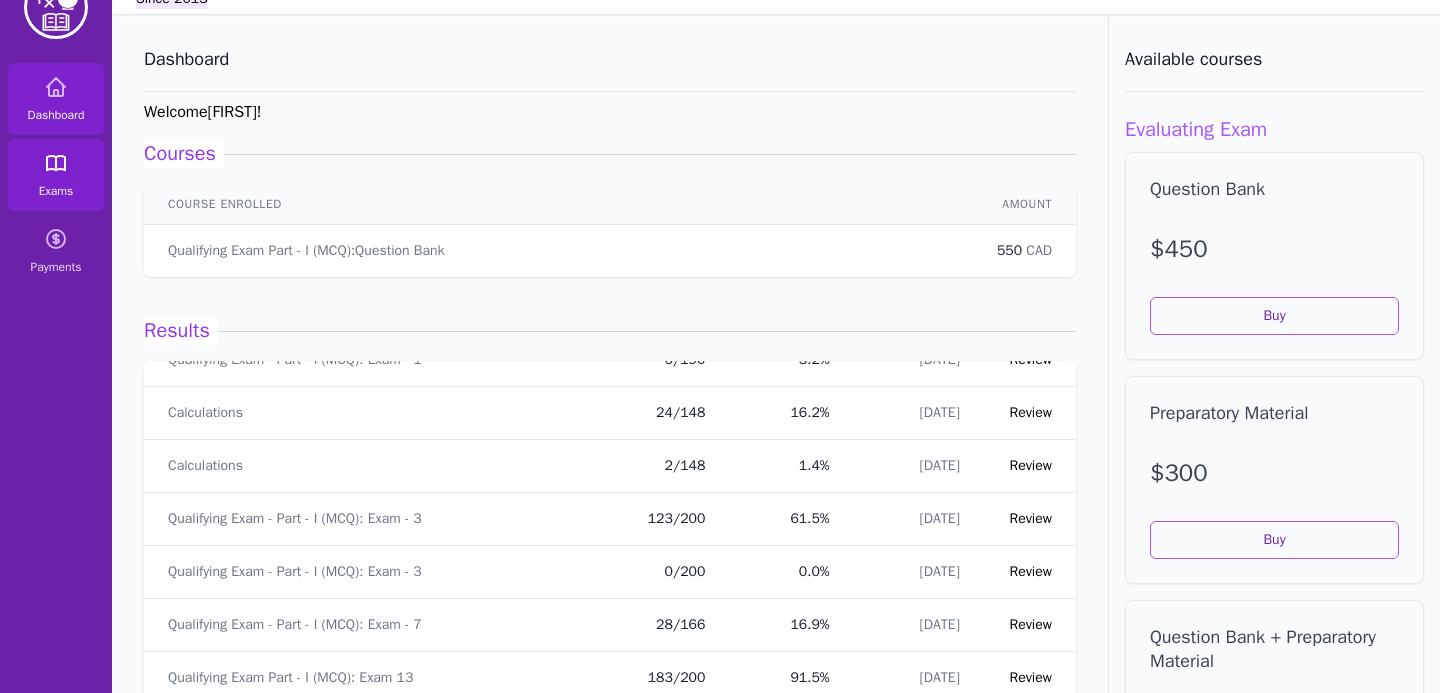 click on "Exams" at bounding box center [56, 175] 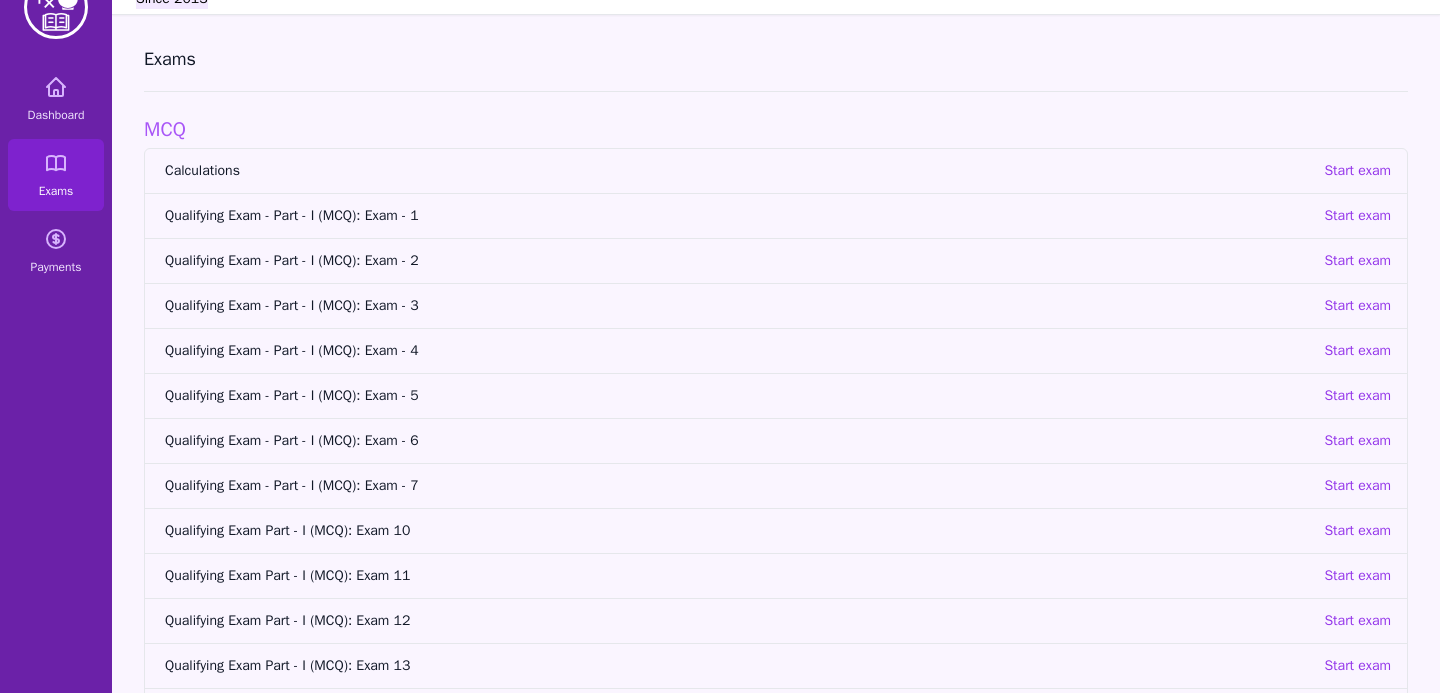 scroll, scrollTop: 122, scrollLeft: 0, axis: vertical 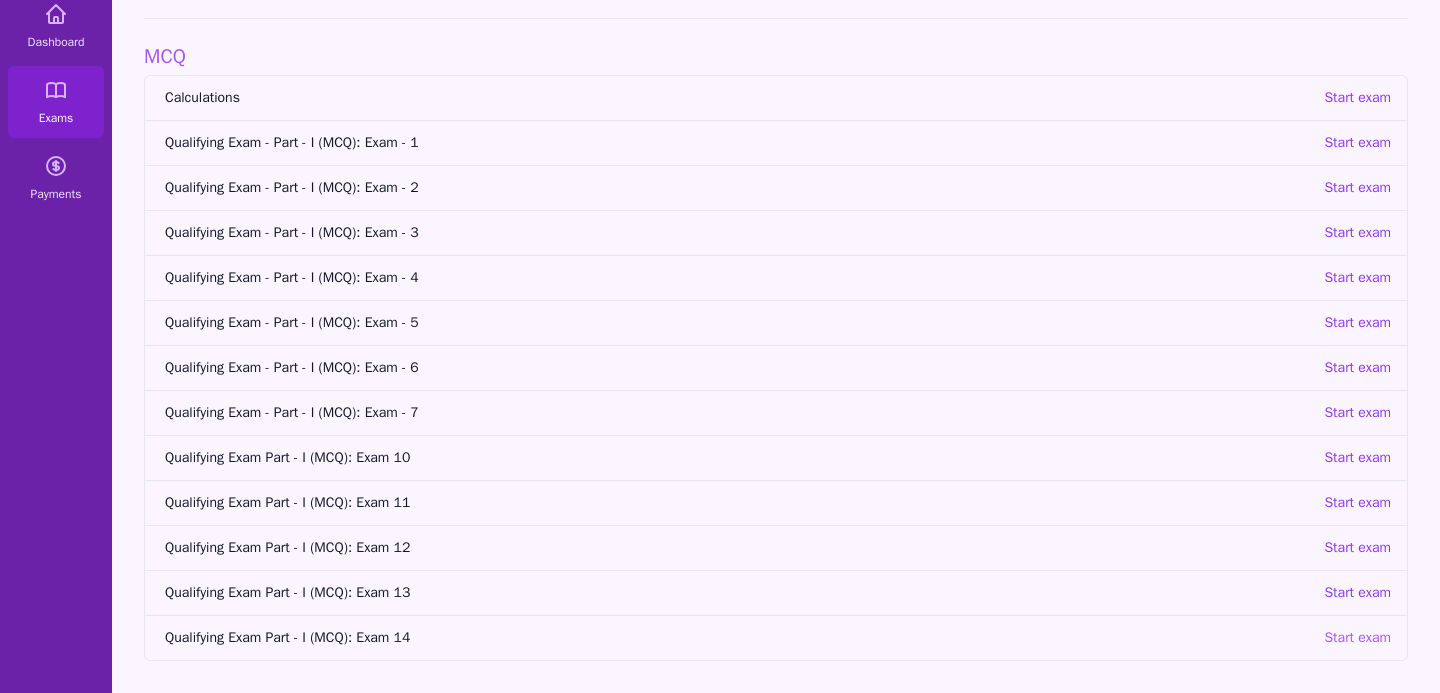click on "Start exam" at bounding box center (1357, 638) 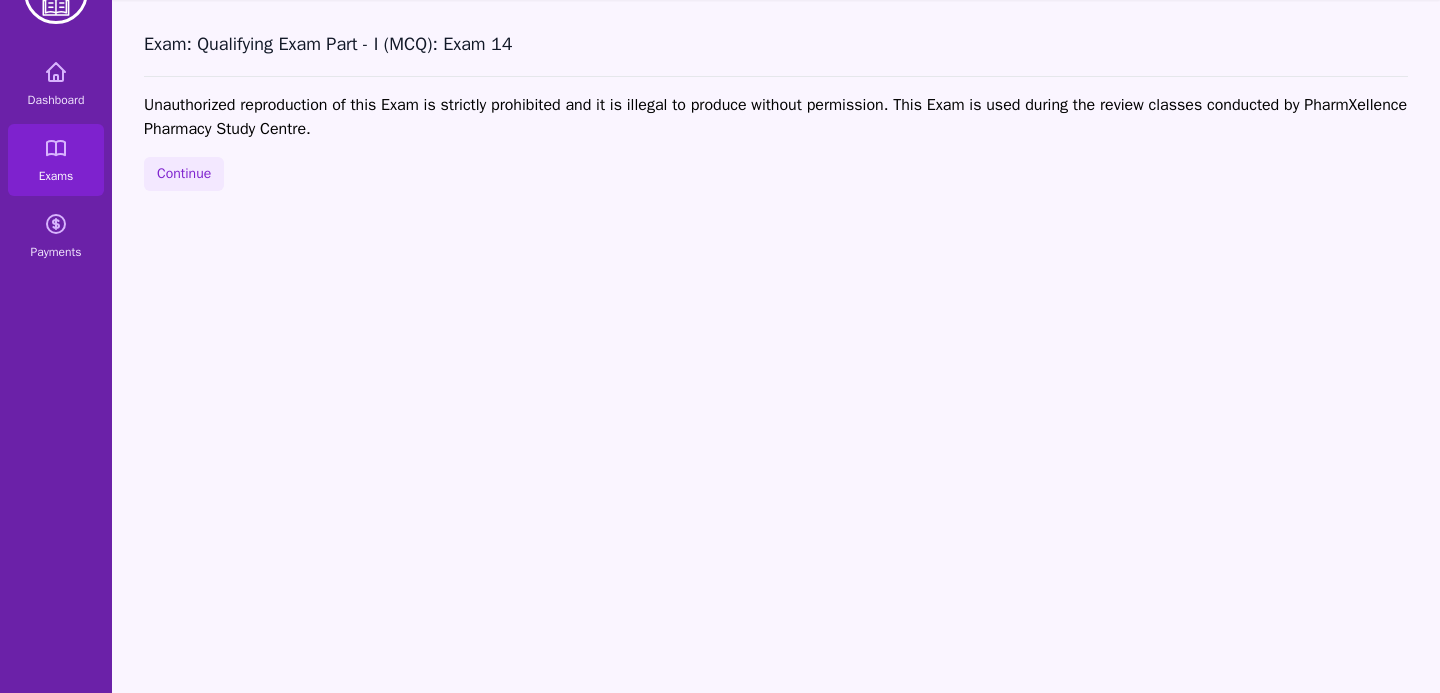 scroll, scrollTop: 64, scrollLeft: 0, axis: vertical 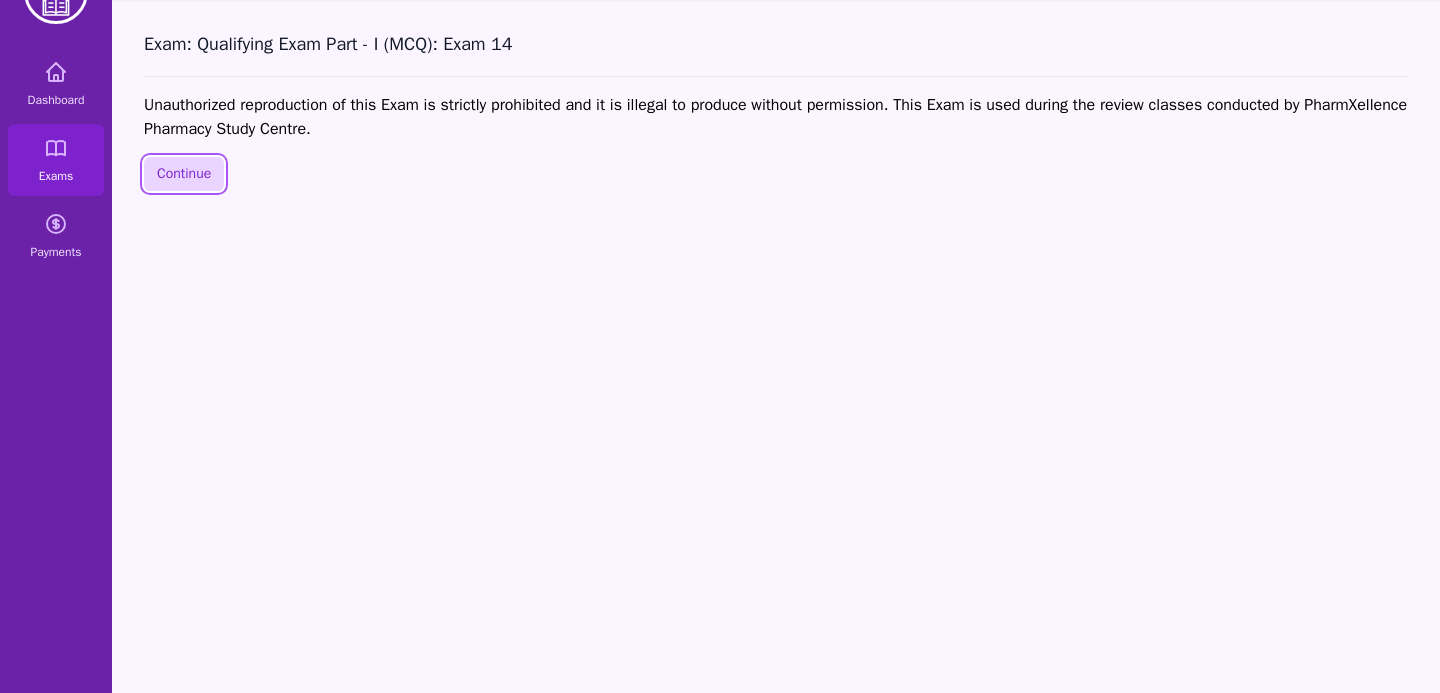 click on "Continue" at bounding box center (184, 174) 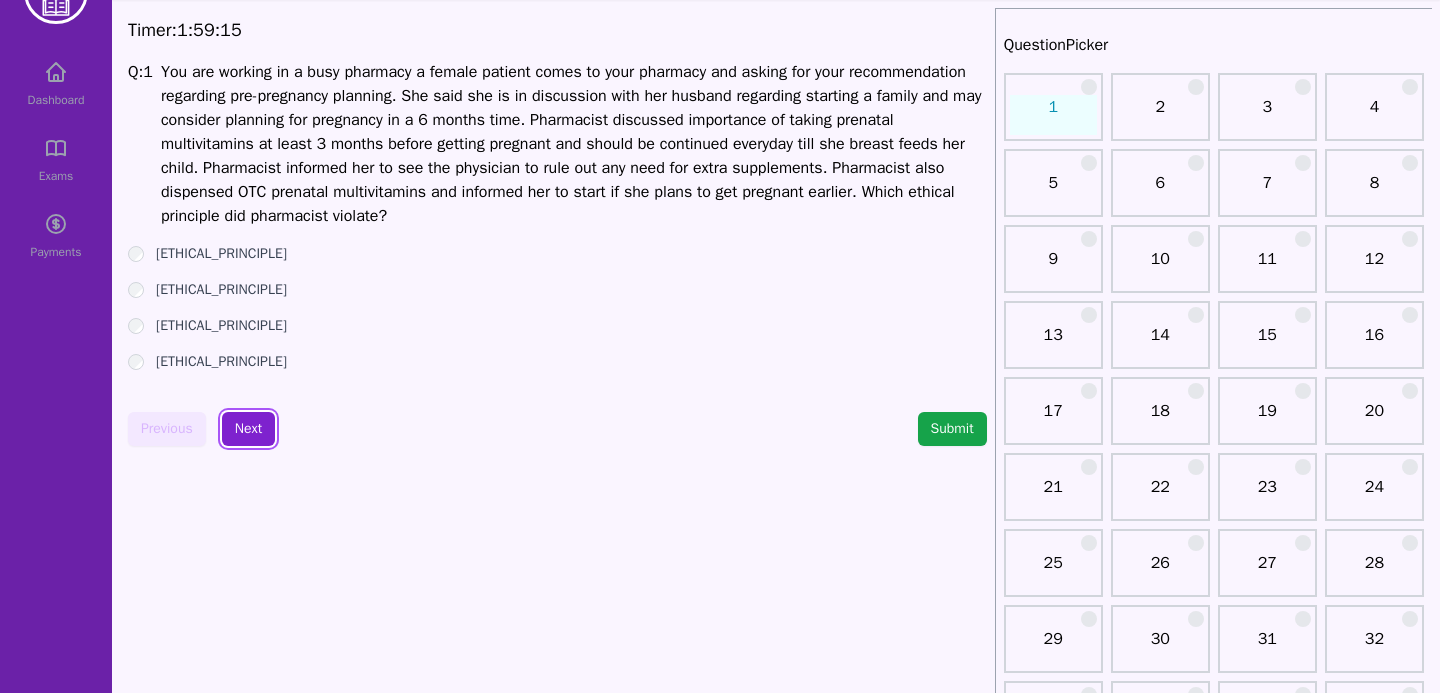 click on "Next" at bounding box center [248, 429] 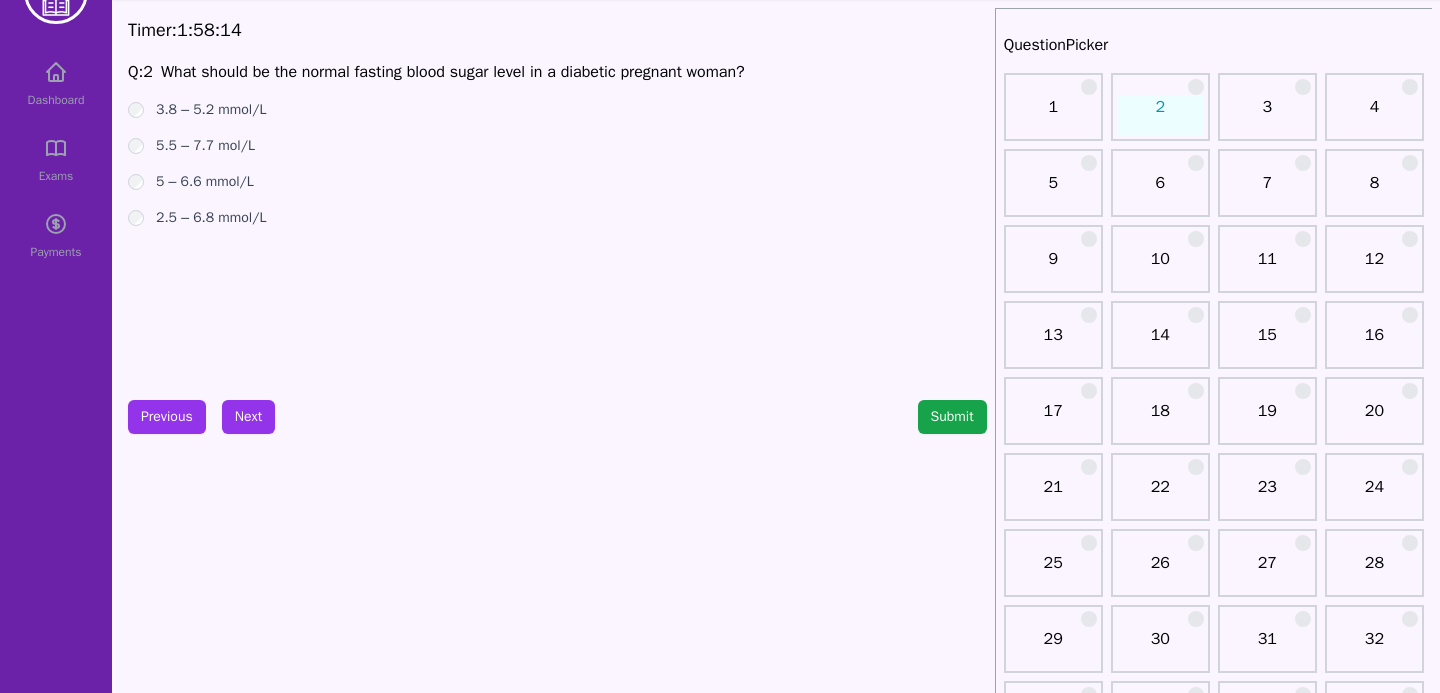click on "Timer: 1 : 58 : 14 Q: 2 What should be the normal fasting blood sugar level in a diabetic pregnant woman? 3.8 – 5.2 mmol/L 5.5 – 7.7 mol/L 5 – 6.6 mmol/L 2.5 – 6.8 mmol/L Previous Next Submit" at bounding box center (557, 1940) 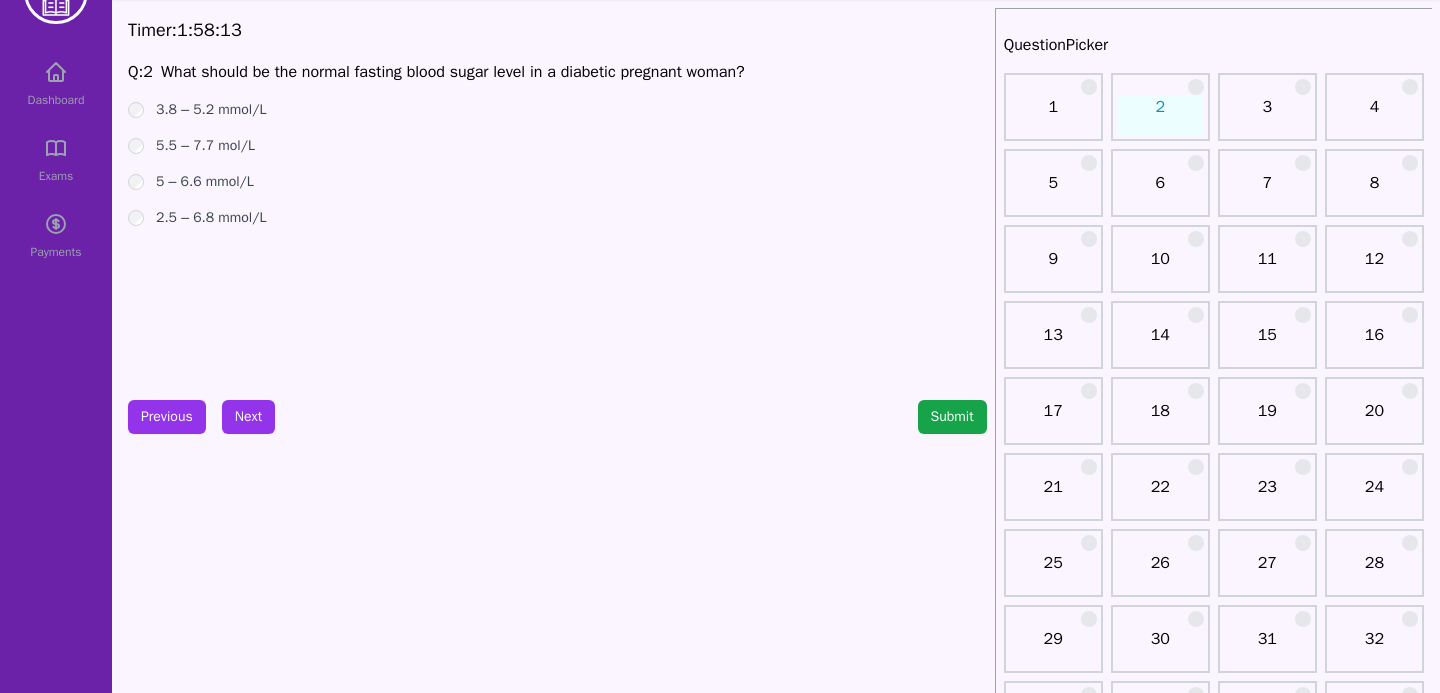 click on "Timer: 1 : 58 : 13 Q: 2 What should be the normal fasting blood sugar level in a diabetic pregnant woman? 3.8 – 5.2 mmol/L 5.5 – 7.7 mol/L 5 – 6.6 mmol/L 2.5 – 6.8 mmol/L Previous Next Submit" at bounding box center (557, 1940) 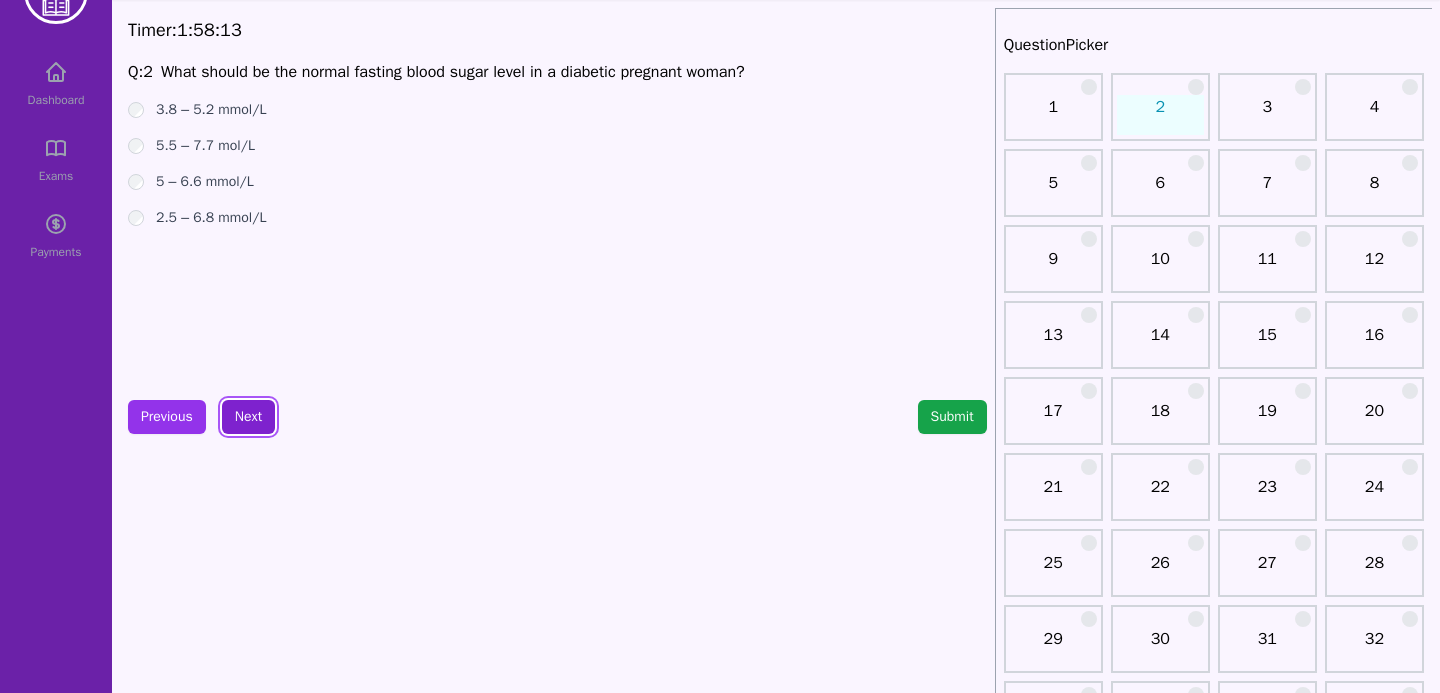 click on "Next" at bounding box center [248, 417] 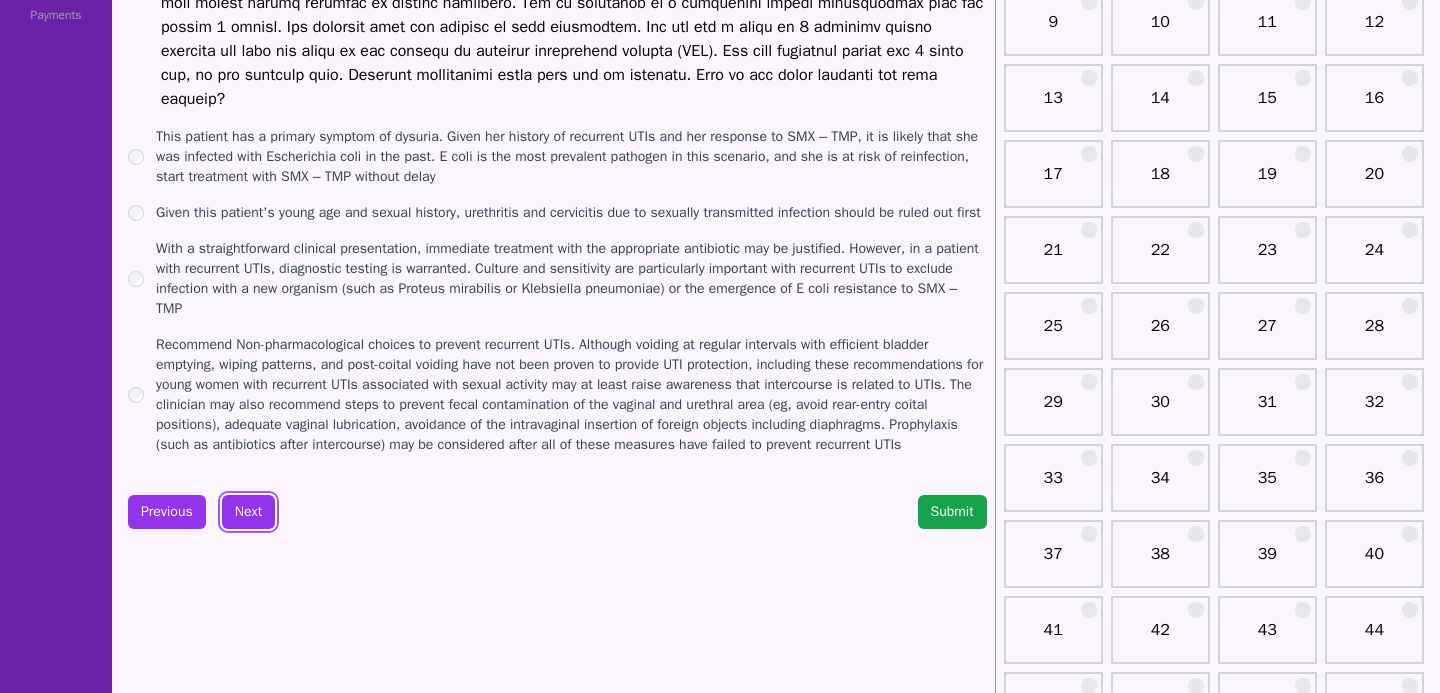 scroll, scrollTop: 299, scrollLeft: 0, axis: vertical 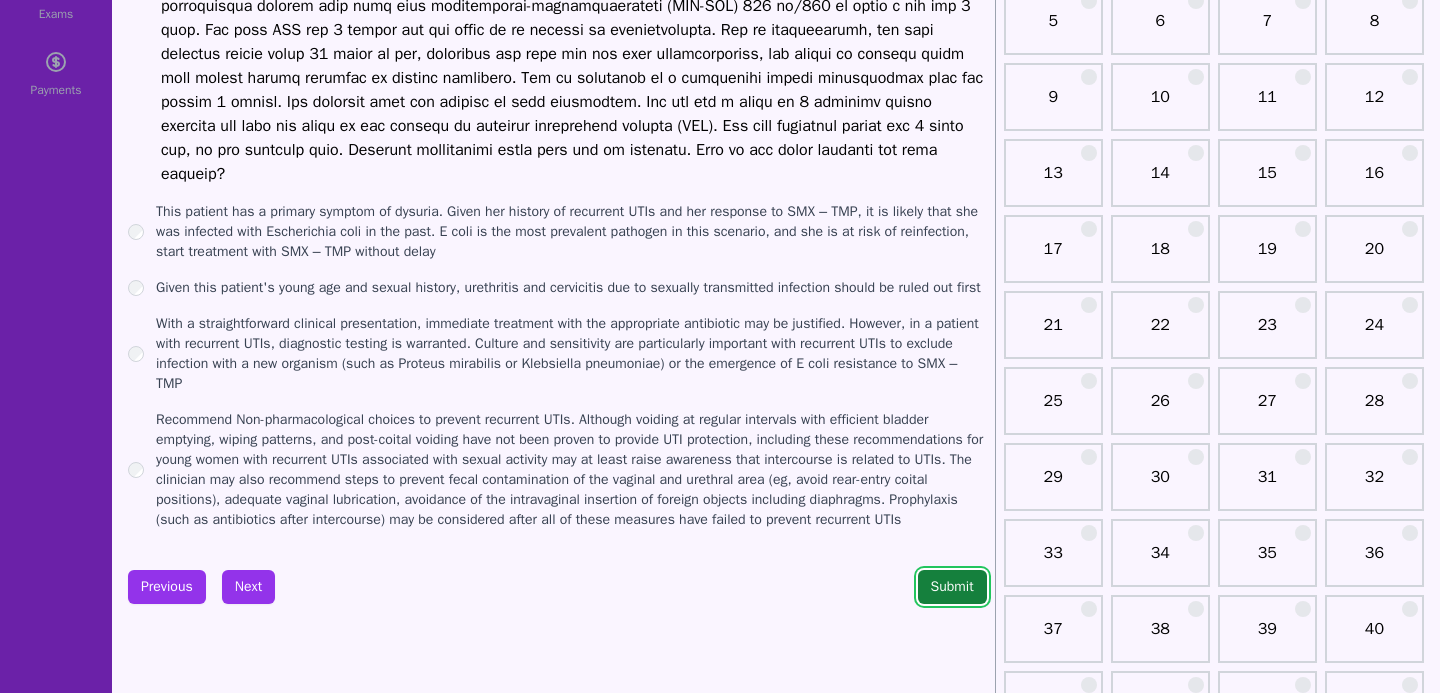 click on "Submit" at bounding box center (952, 587) 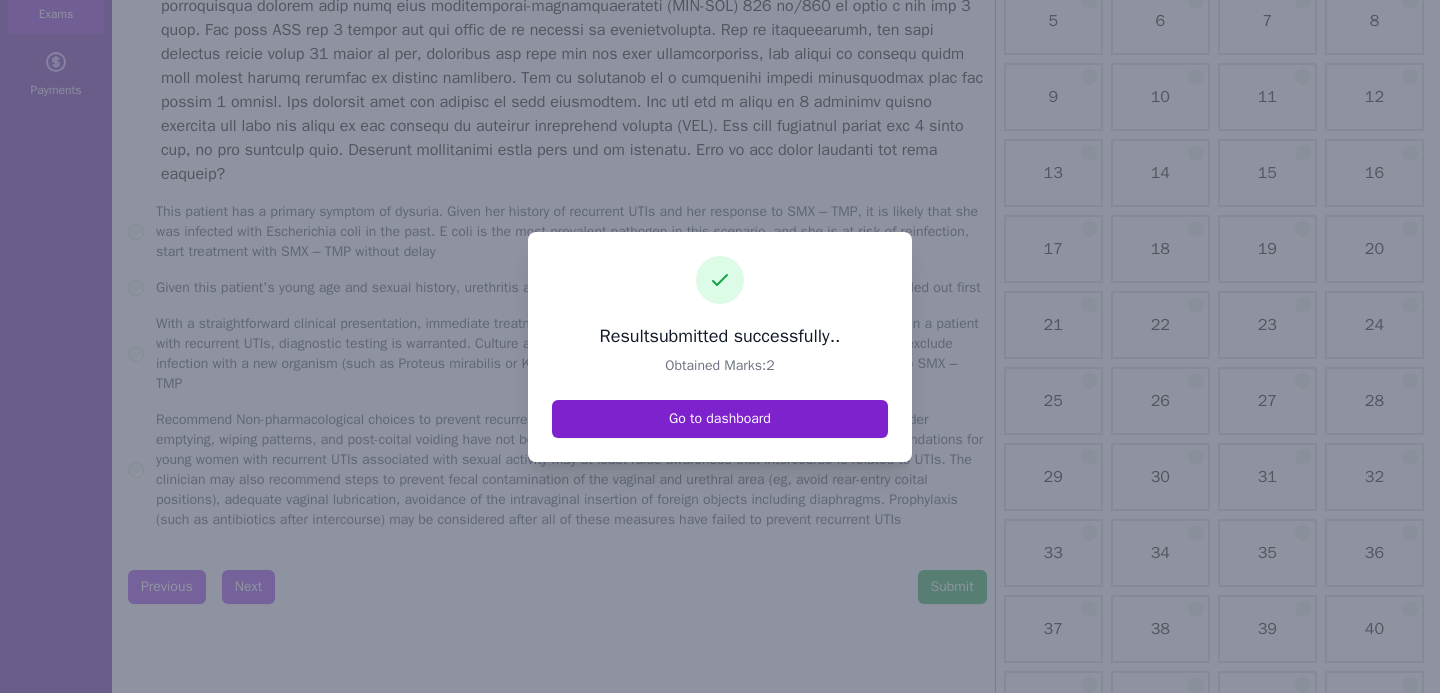 click on "Go to dashboard" at bounding box center [720, 419] 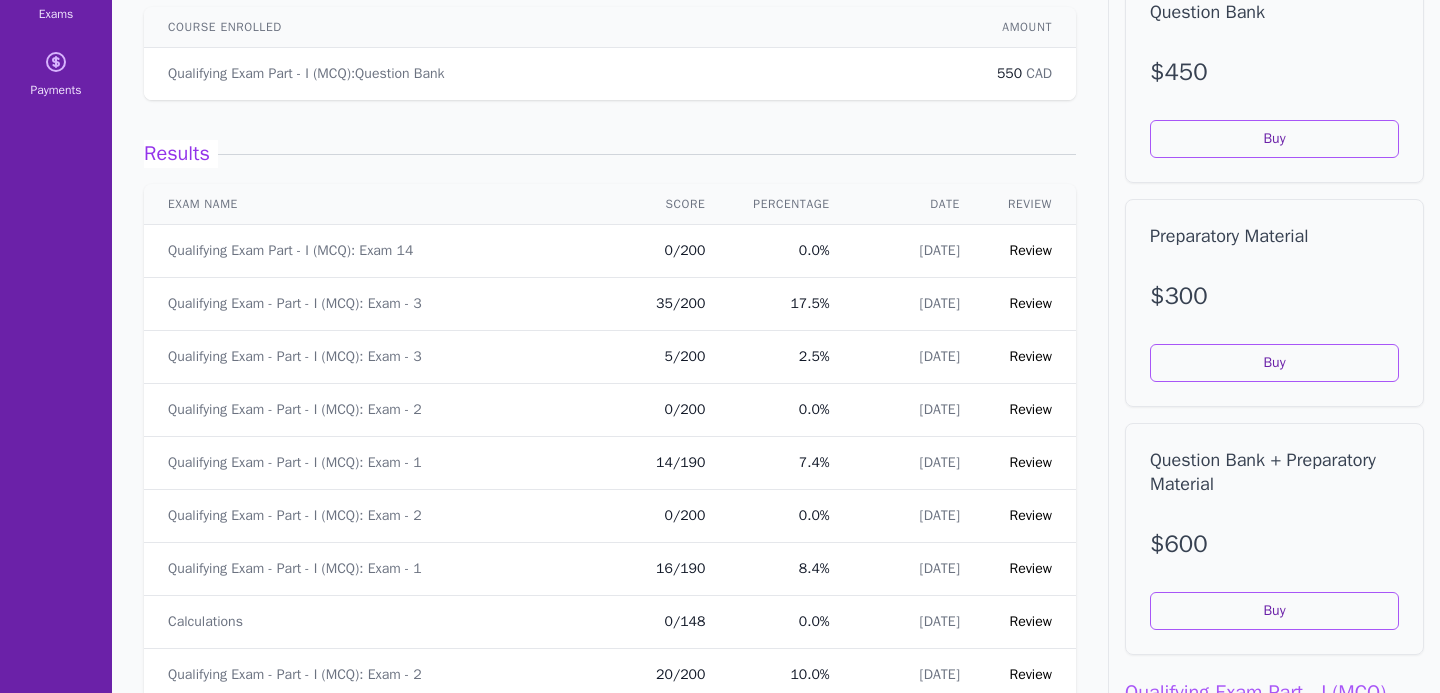 scroll, scrollTop: 0, scrollLeft: 0, axis: both 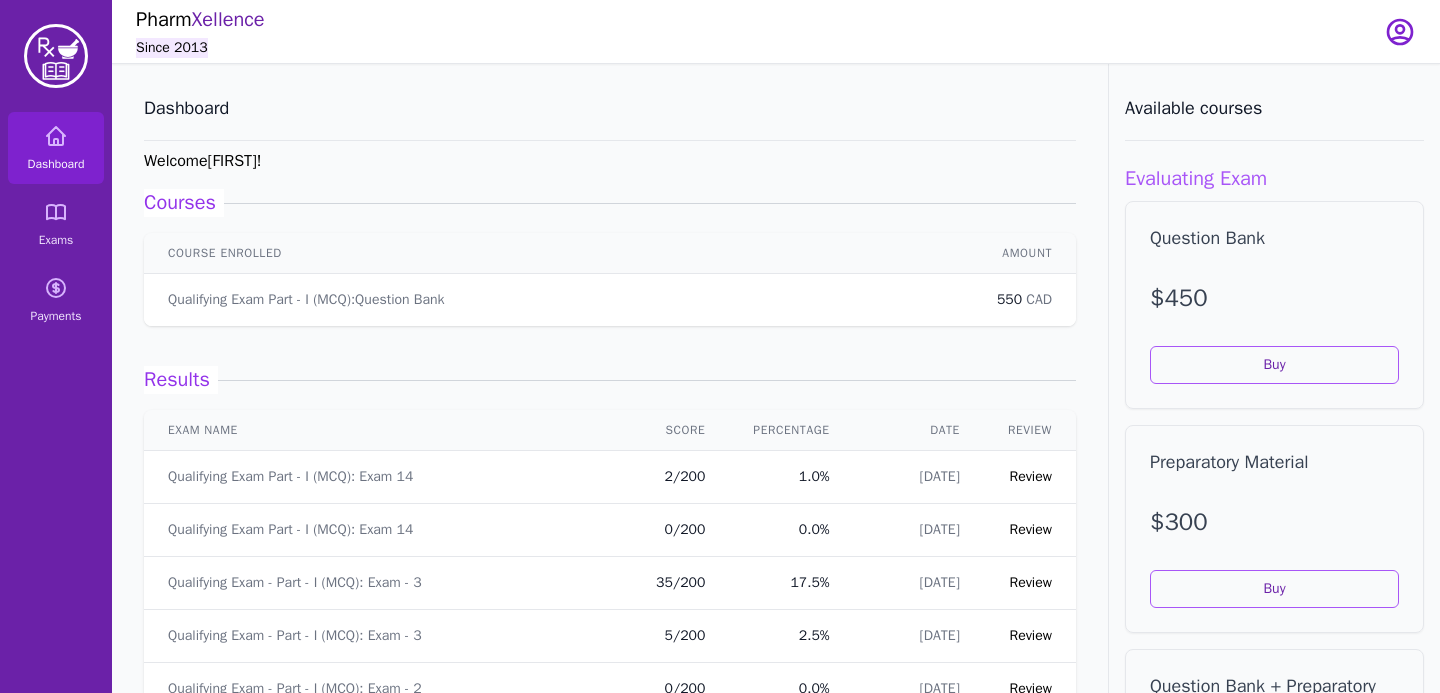 click on "Review" at bounding box center [1031, 476] 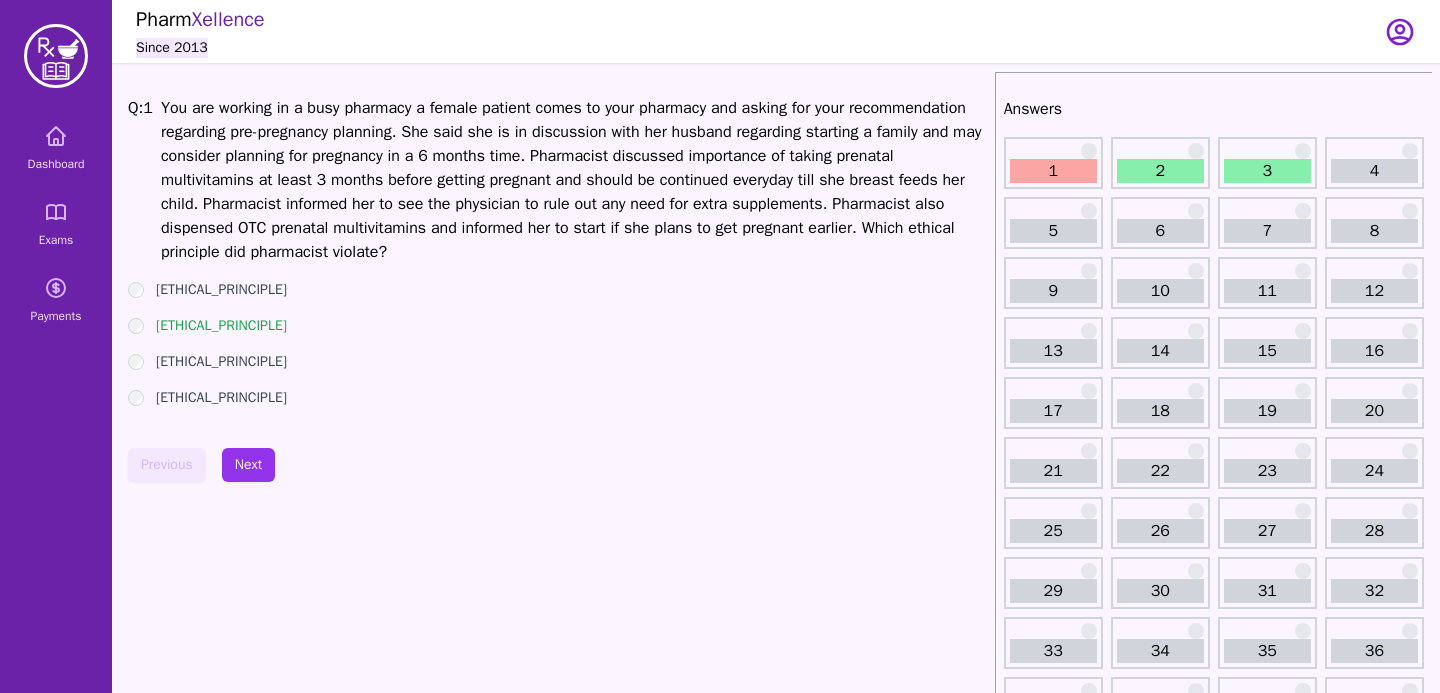 click on "1" at bounding box center (1053, 171) 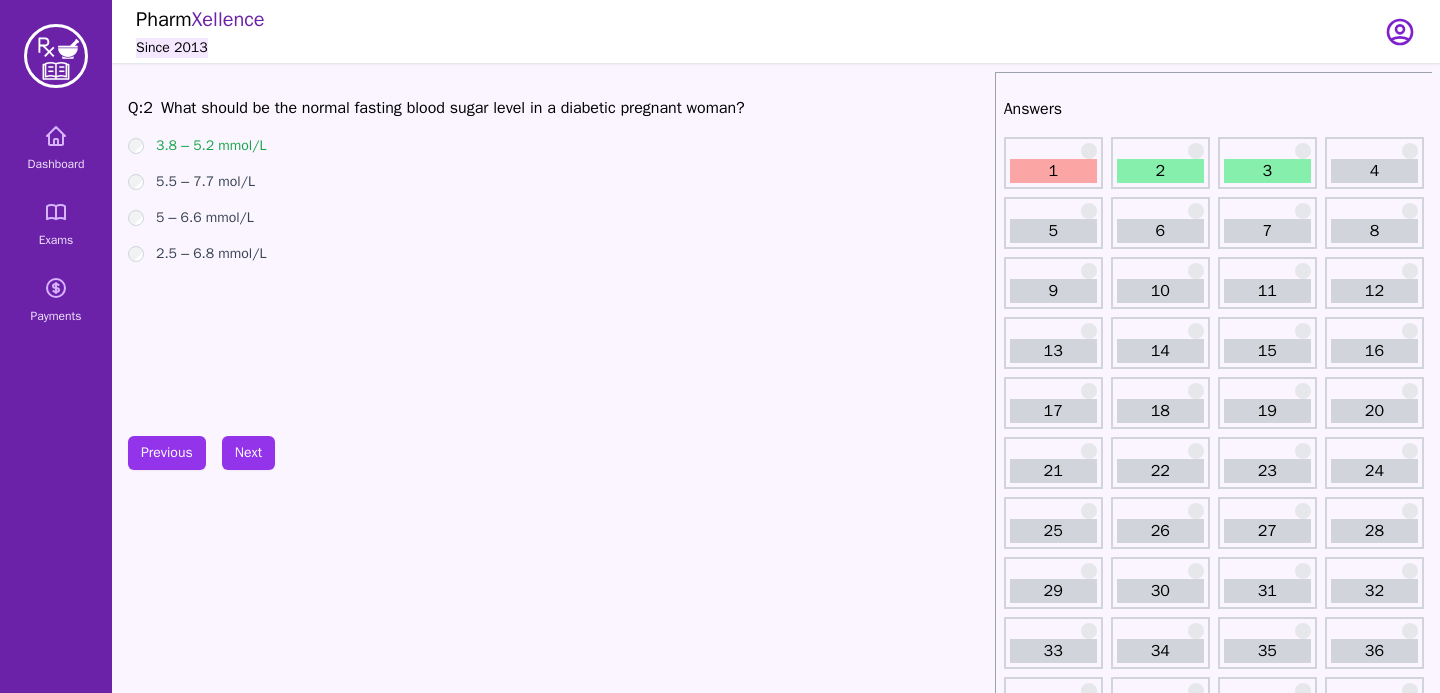 click on "3" at bounding box center (1267, 163) 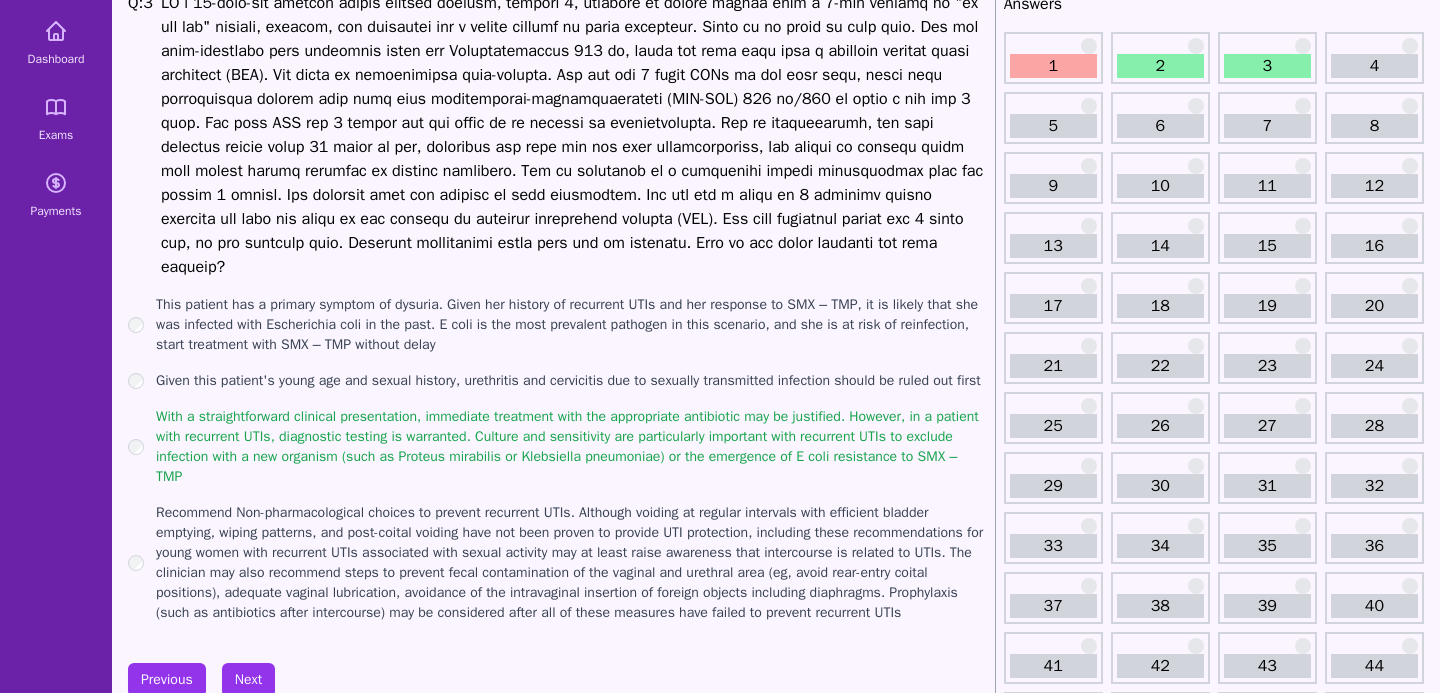 scroll, scrollTop: 78, scrollLeft: 0, axis: vertical 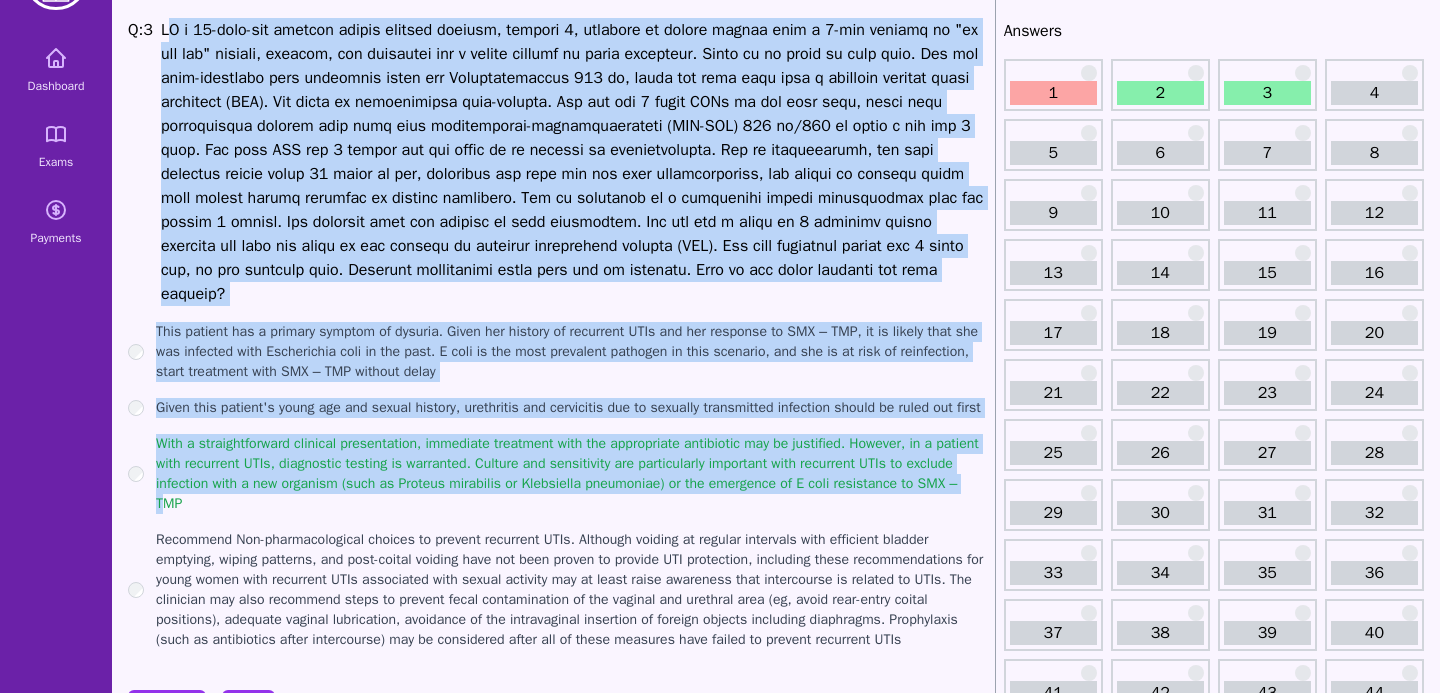 drag, startPoint x: 170, startPoint y: 31, endPoint x: 323, endPoint y: 529, distance: 520.97314 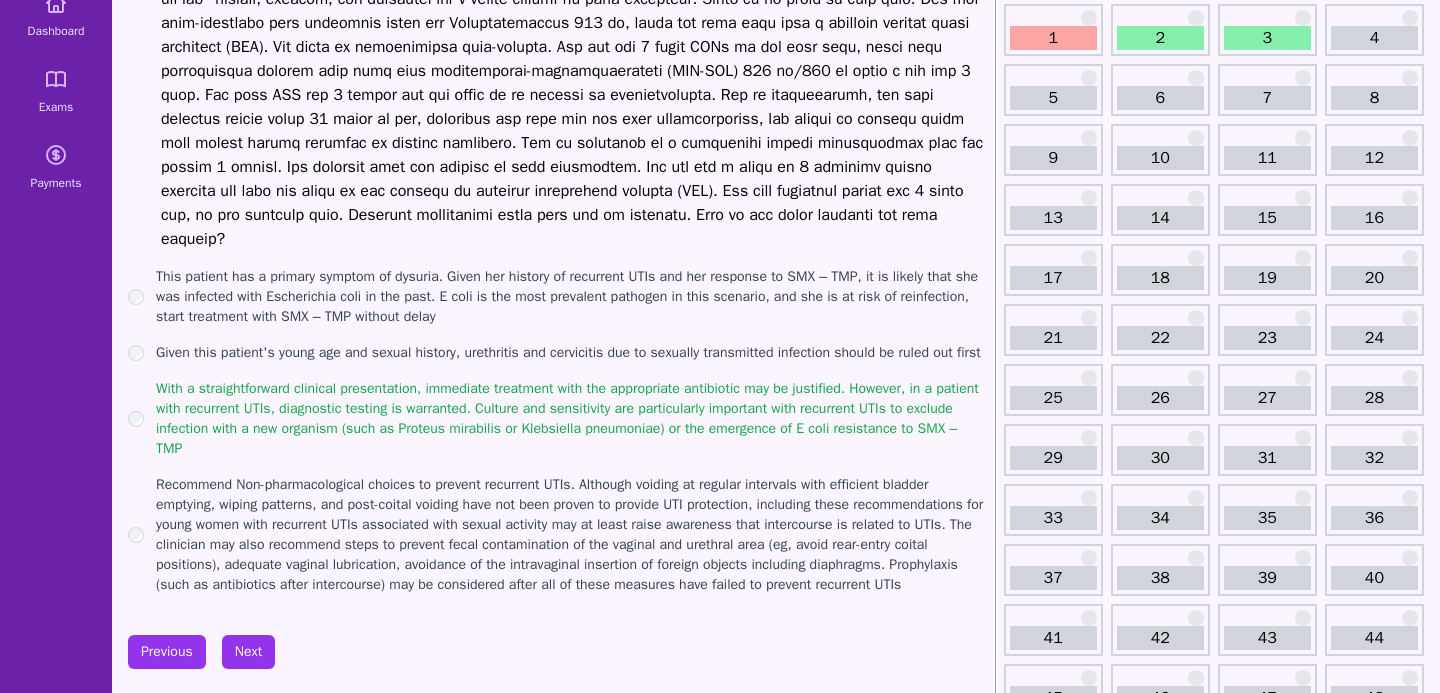 scroll, scrollTop: 0, scrollLeft: 0, axis: both 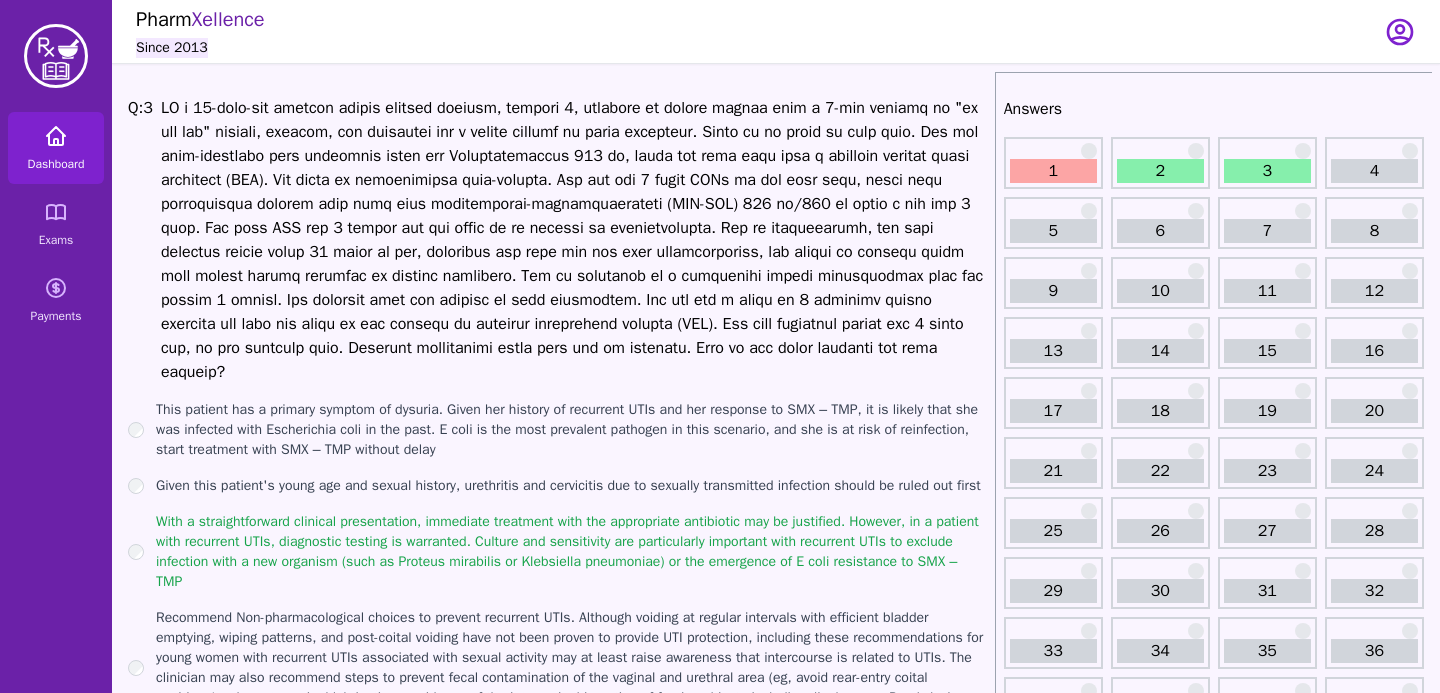 click on "Dashboard" at bounding box center (56, 148) 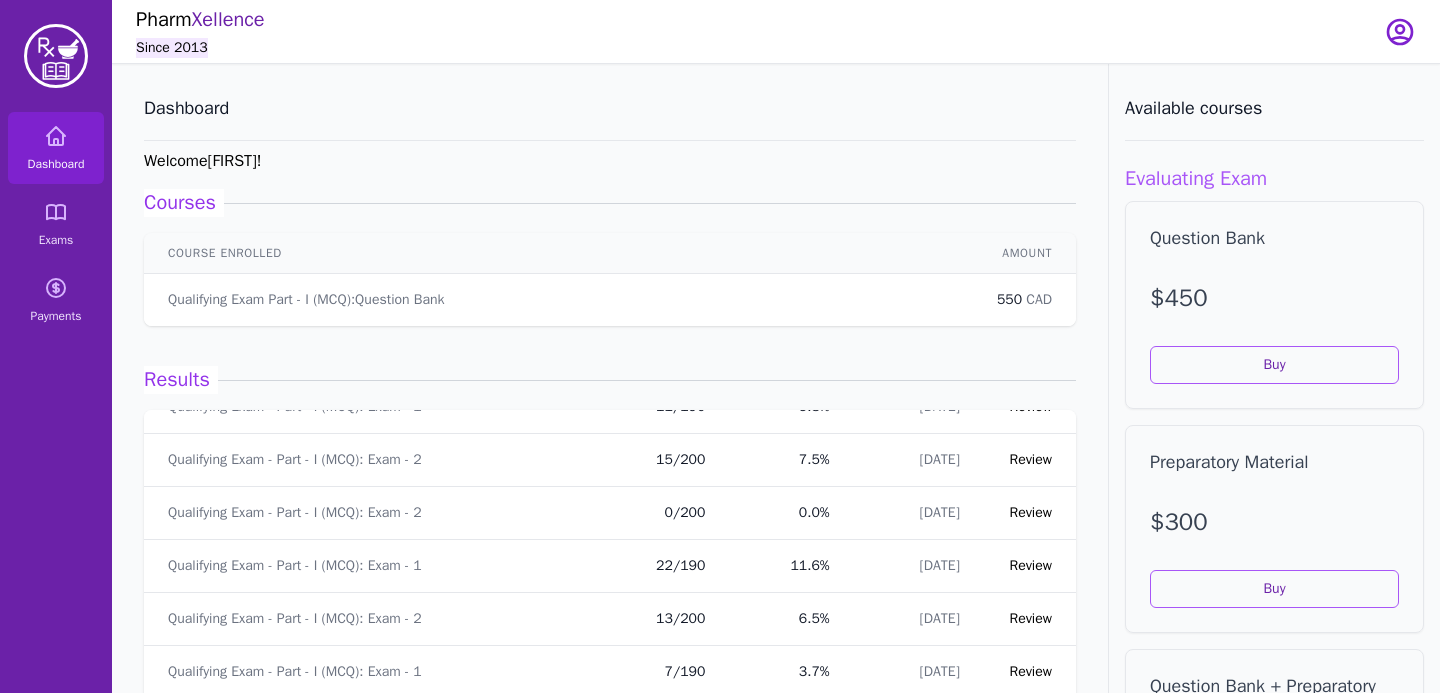 scroll, scrollTop: 2539, scrollLeft: 0, axis: vertical 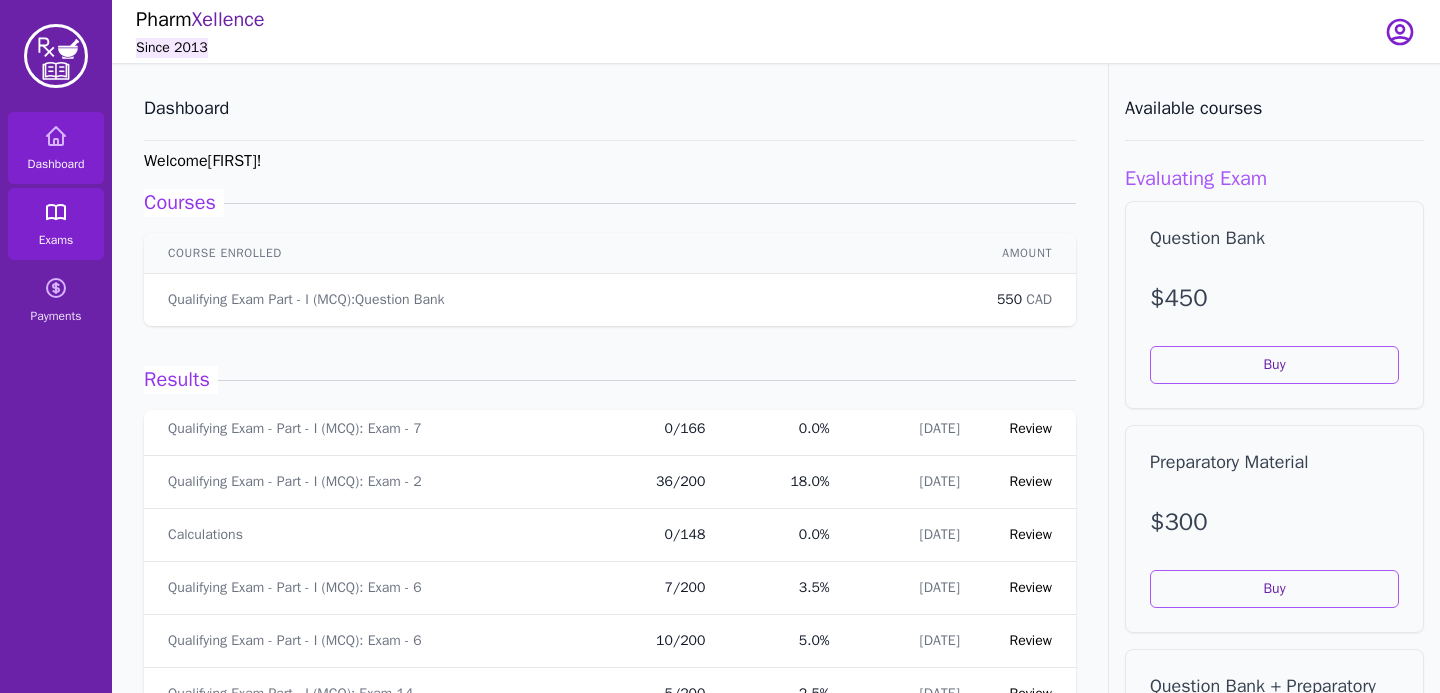 click 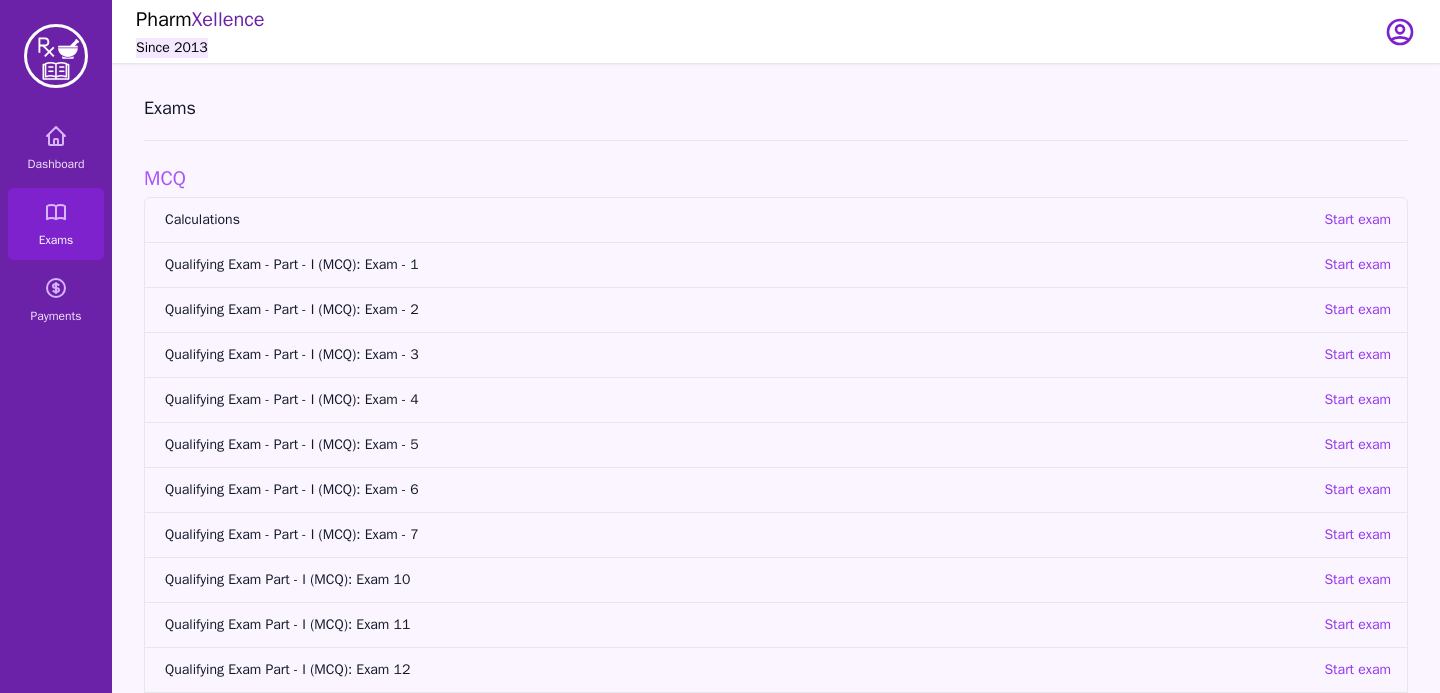 scroll, scrollTop: 122, scrollLeft: 0, axis: vertical 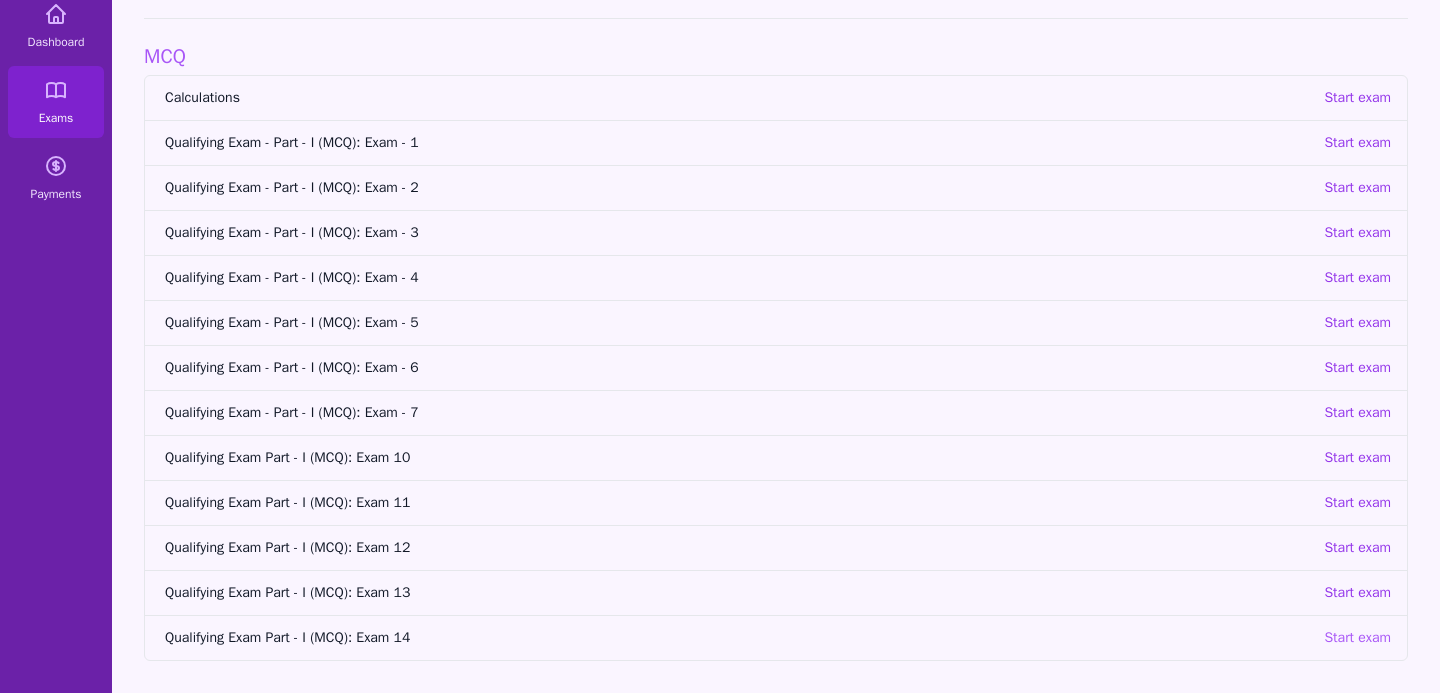 click on "Start exam" at bounding box center [1357, 638] 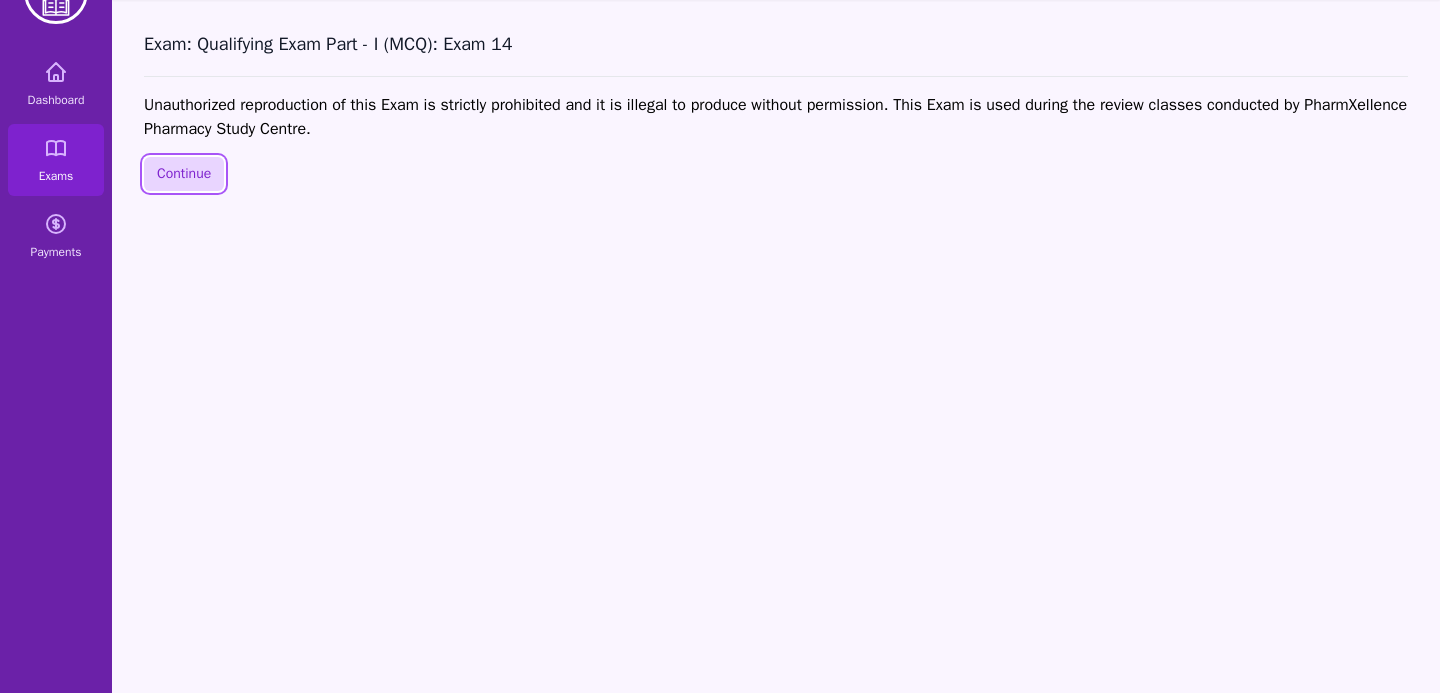 click on "Continue" at bounding box center [184, 174] 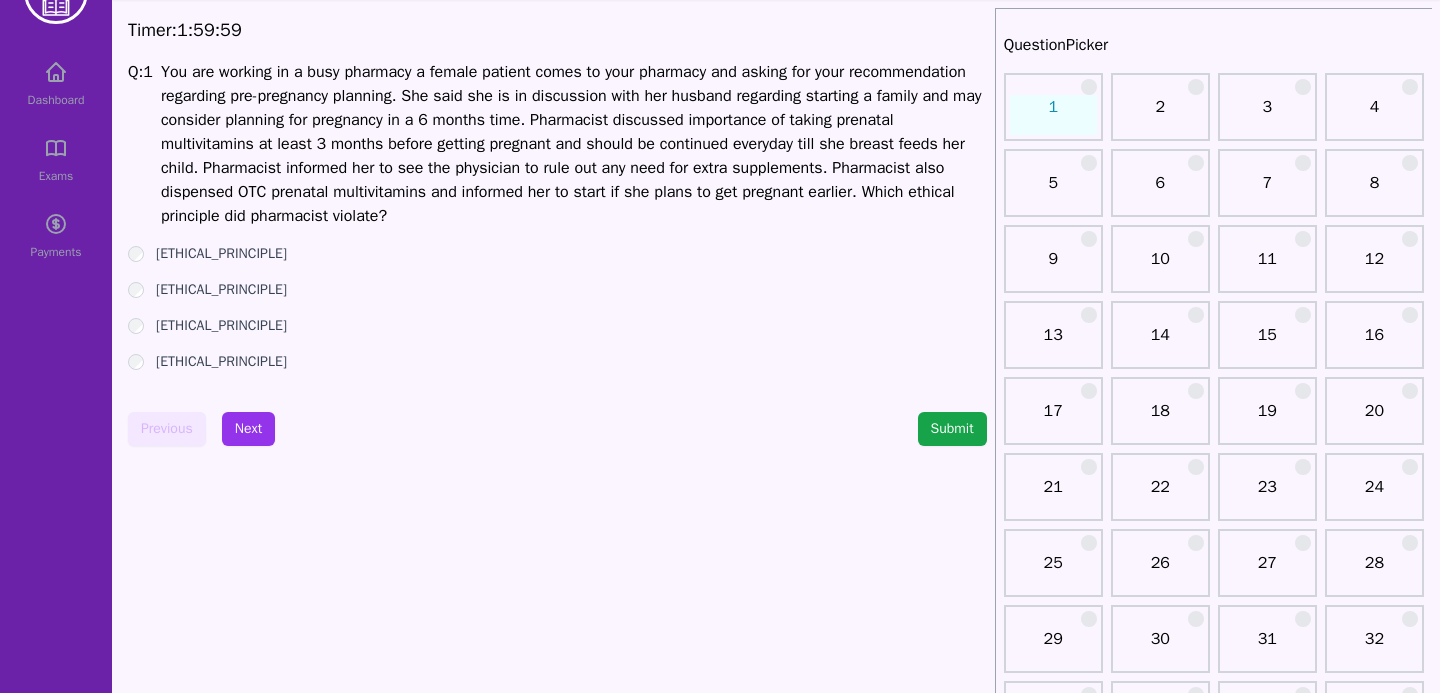 click on "[ETHICAL_PRINCIPLE] [ETHICAL_PRINCIPLE] [ETHICAL_PRINCIPLE] [ETHICAL_PRINCIPLE]" at bounding box center [557, 308] 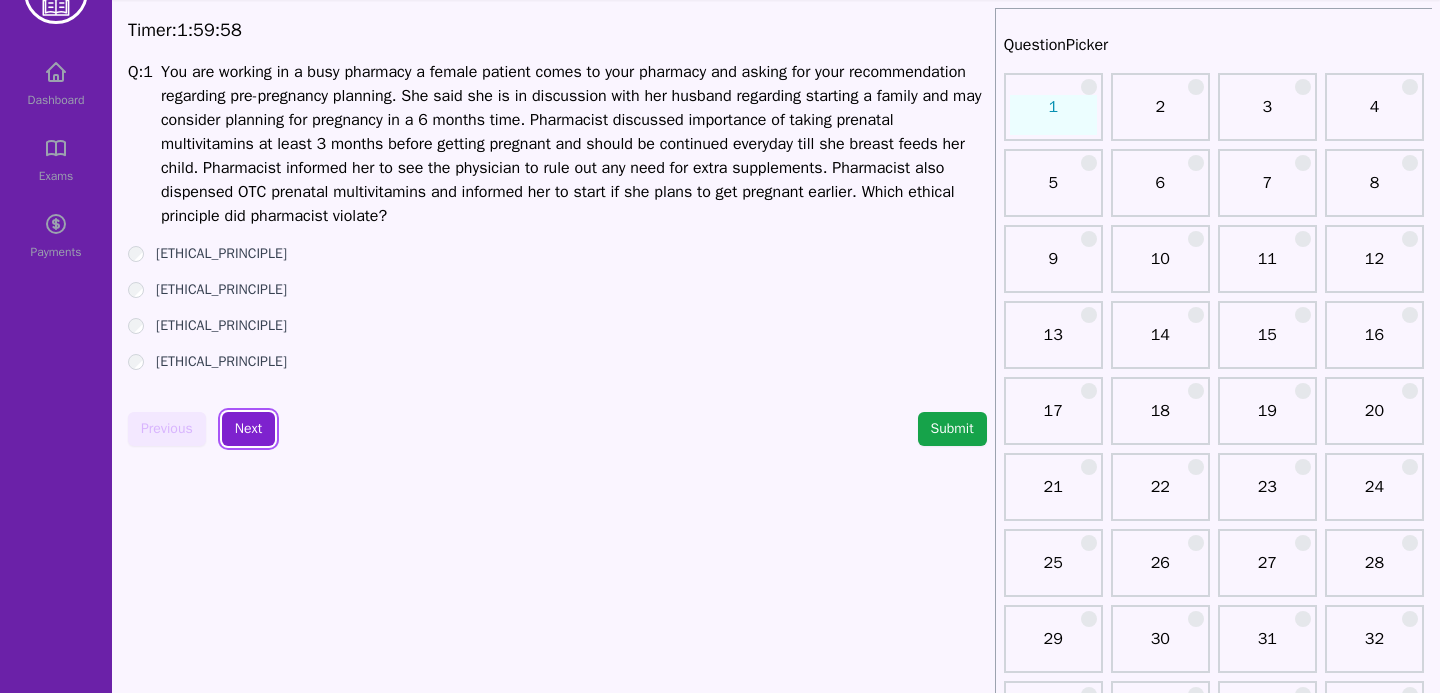 click on "Next" at bounding box center (248, 429) 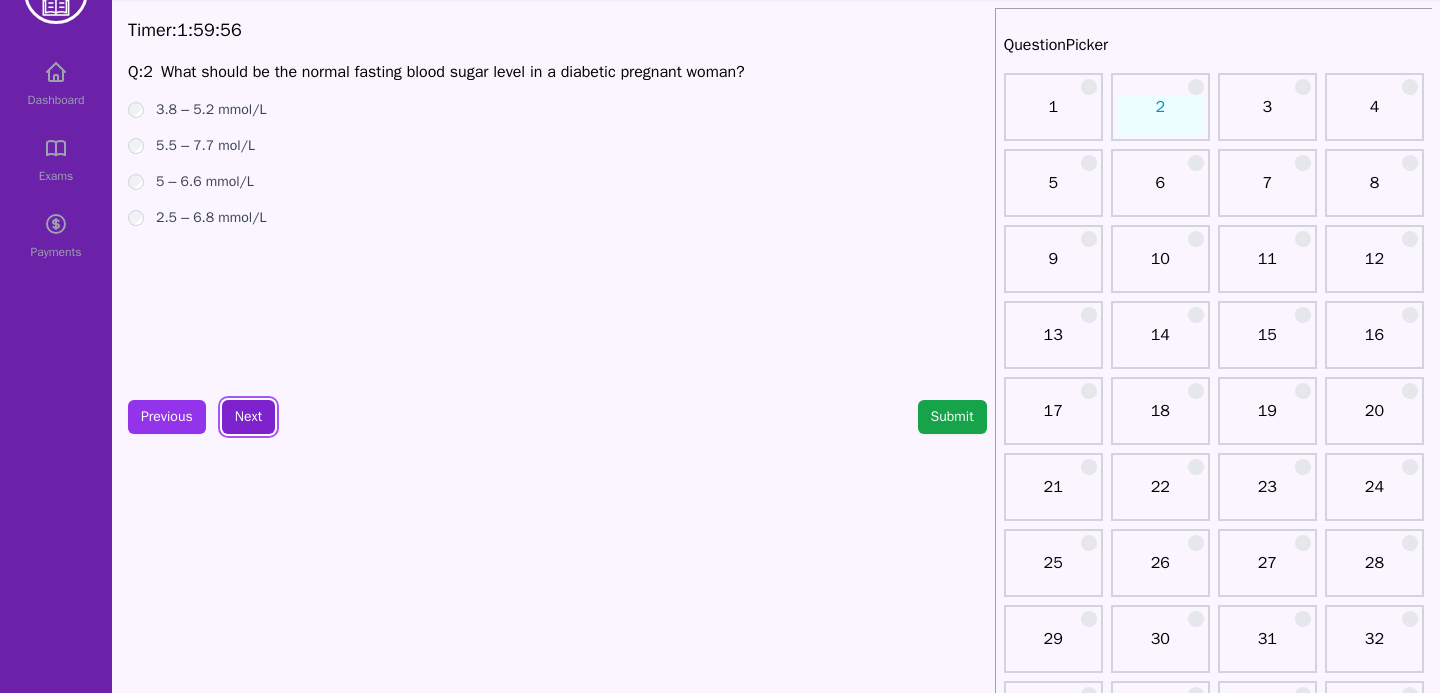 click on "Next" at bounding box center [248, 417] 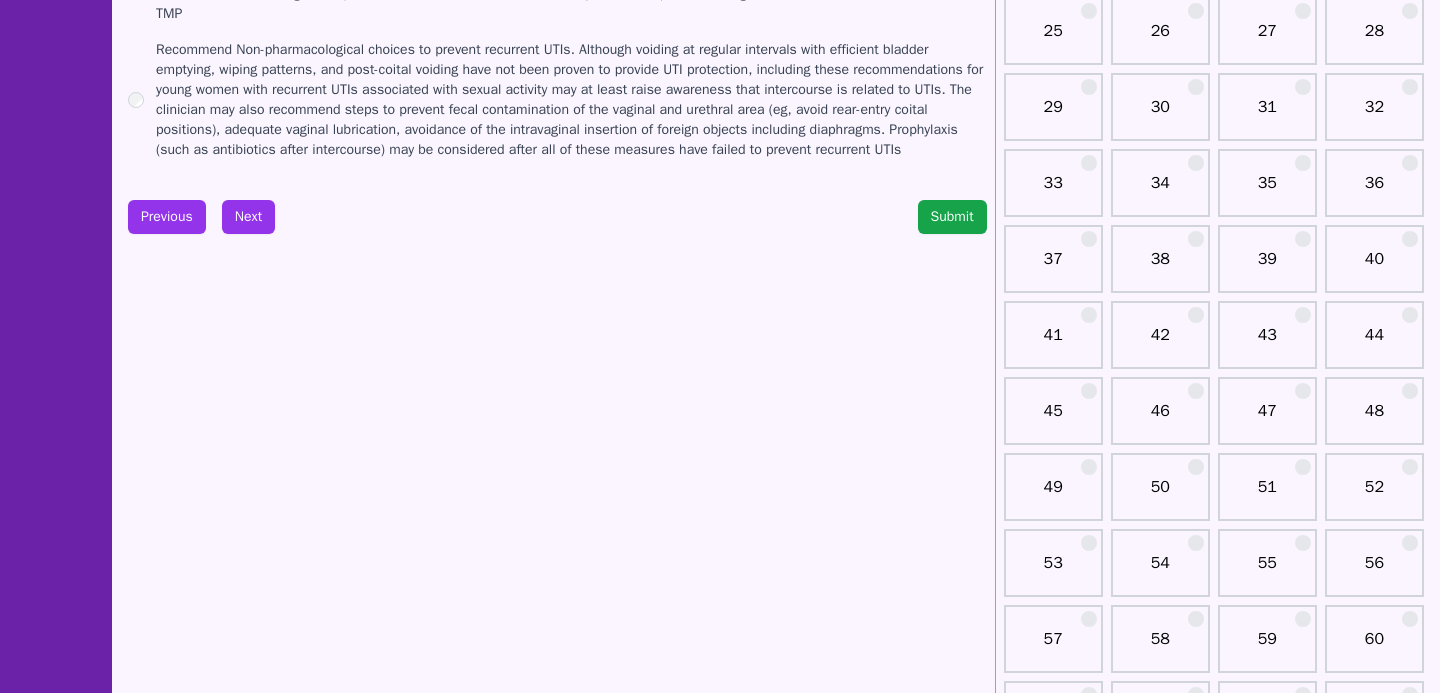 scroll, scrollTop: 604, scrollLeft: 0, axis: vertical 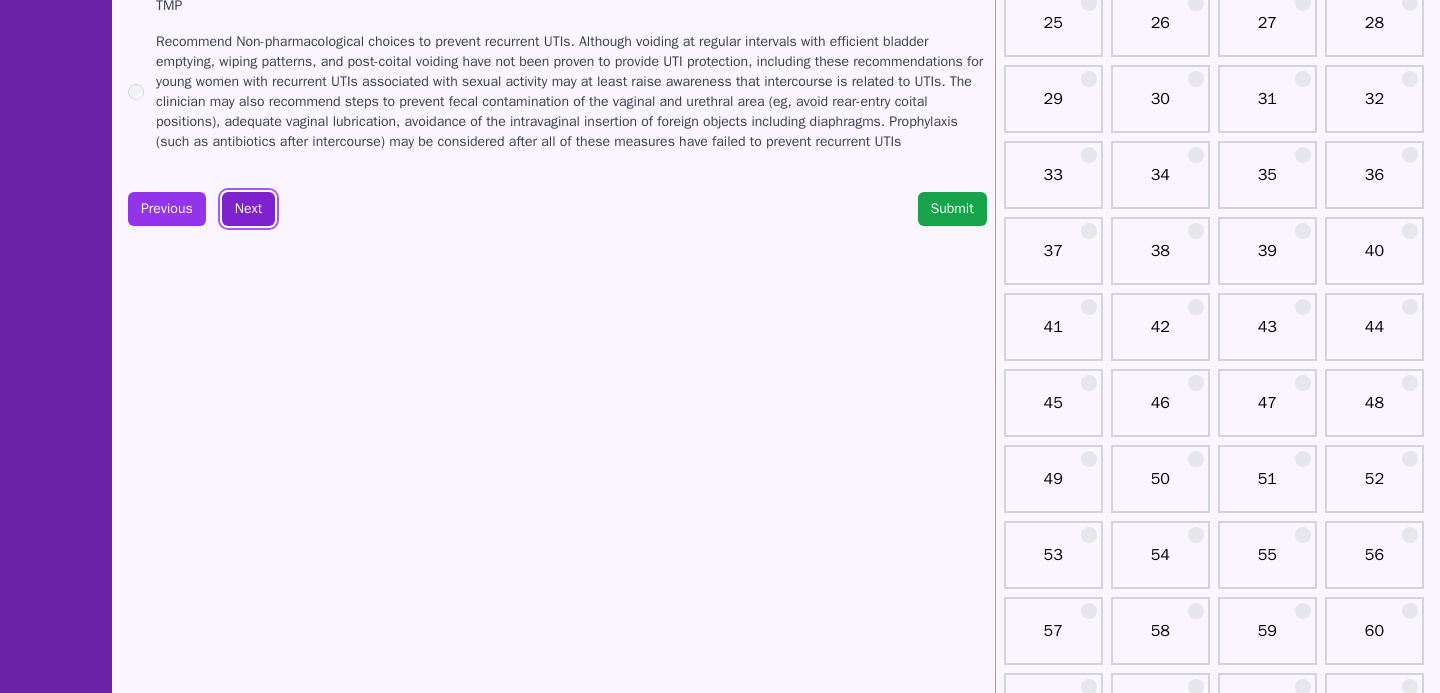 click on "Next" at bounding box center [248, 209] 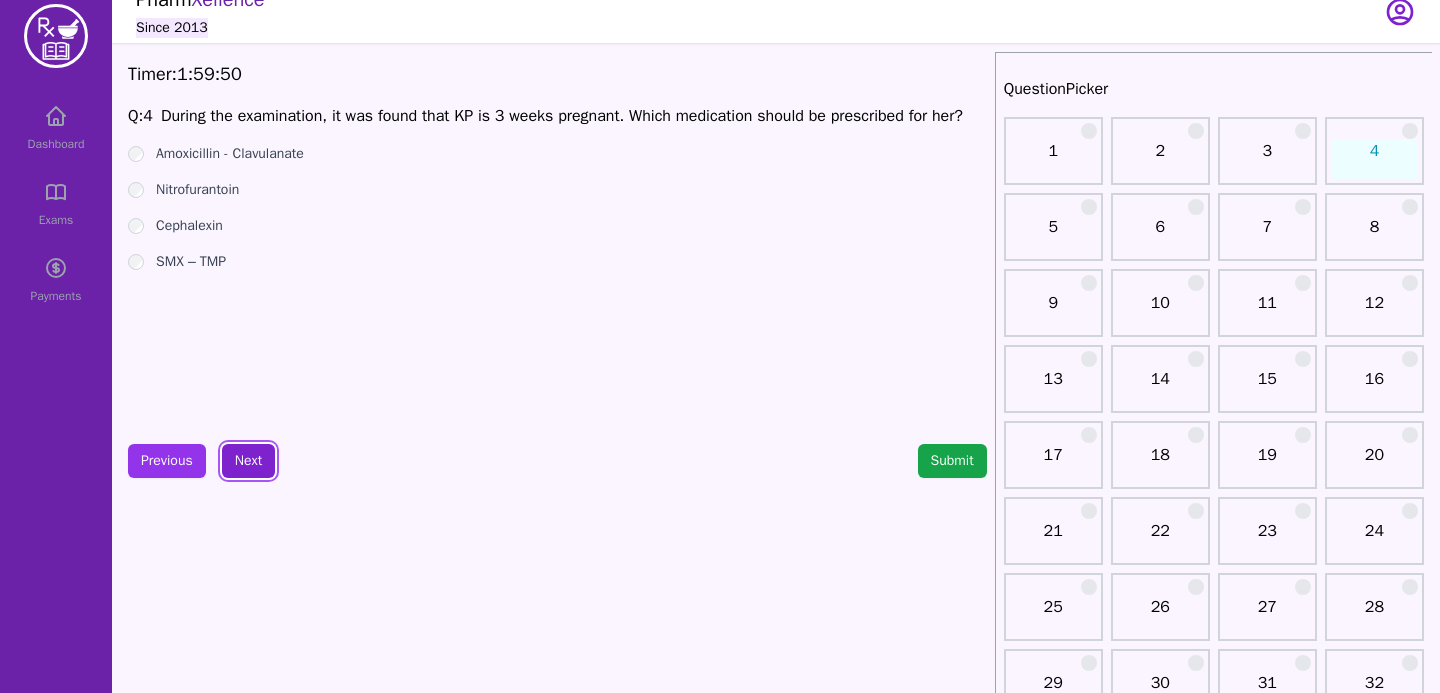 scroll, scrollTop: 3, scrollLeft: 0, axis: vertical 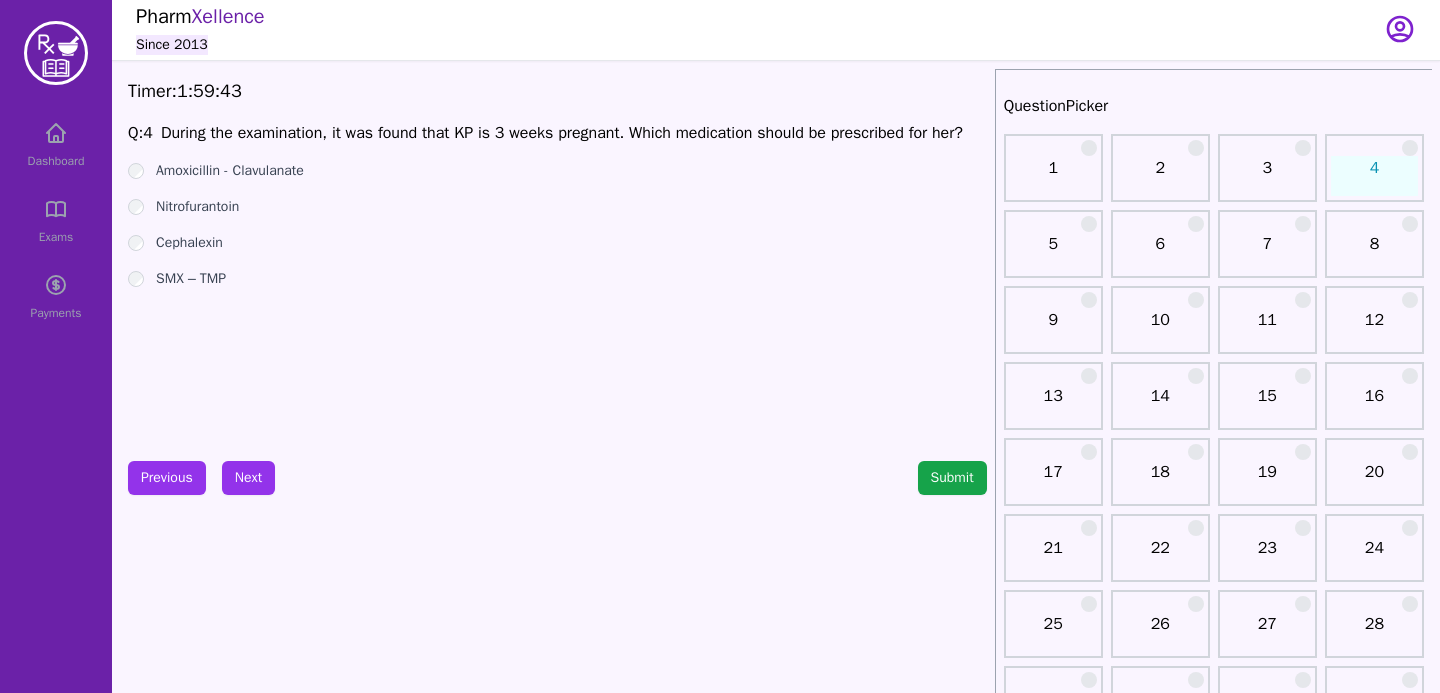 click on "Timer: 1 : 59 : 43 Q: 4 During the examination, it was found that KP is 3 weeks pregnant. Which medication should be prescribed for her? Amoxicillin - Clavulanate Nitrofurantoin Cephalexin SMX – TMP Previous Next Submit" at bounding box center (557, 2001) 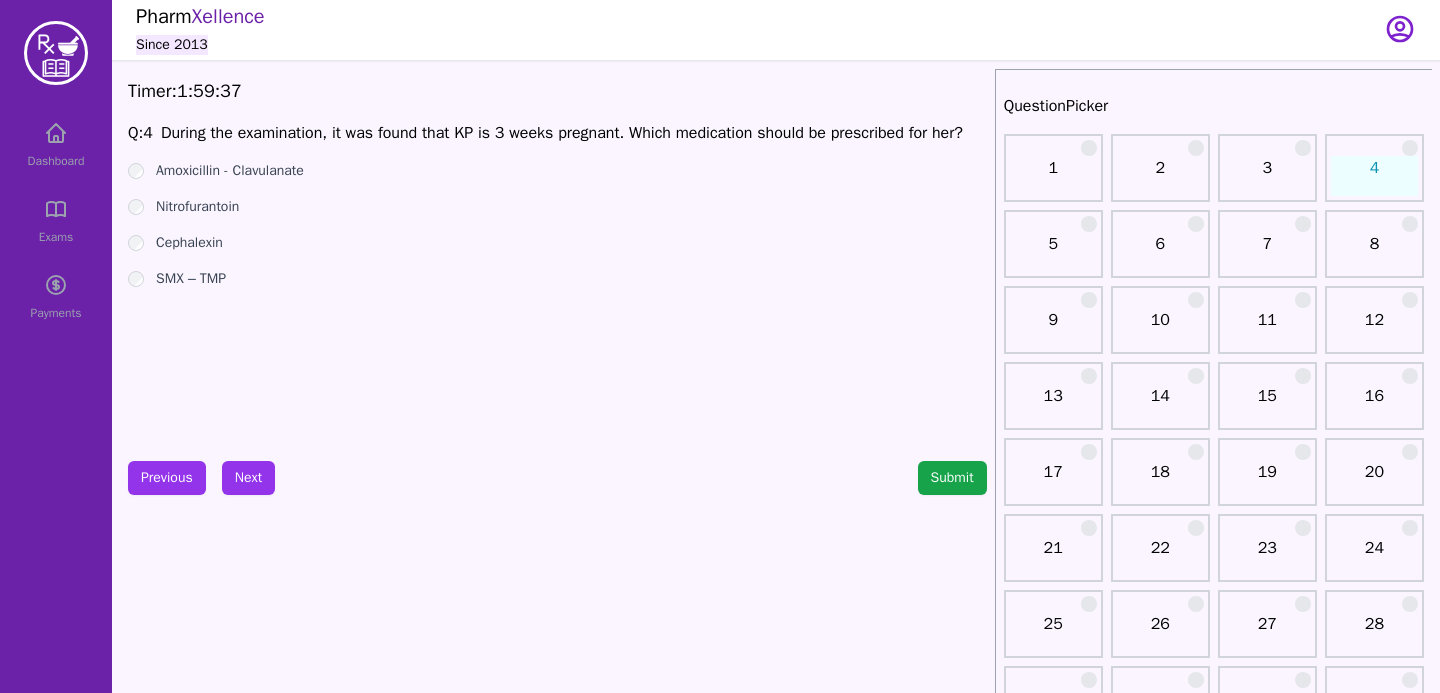 click on "Nitrofurantoin" at bounding box center (557, 207) 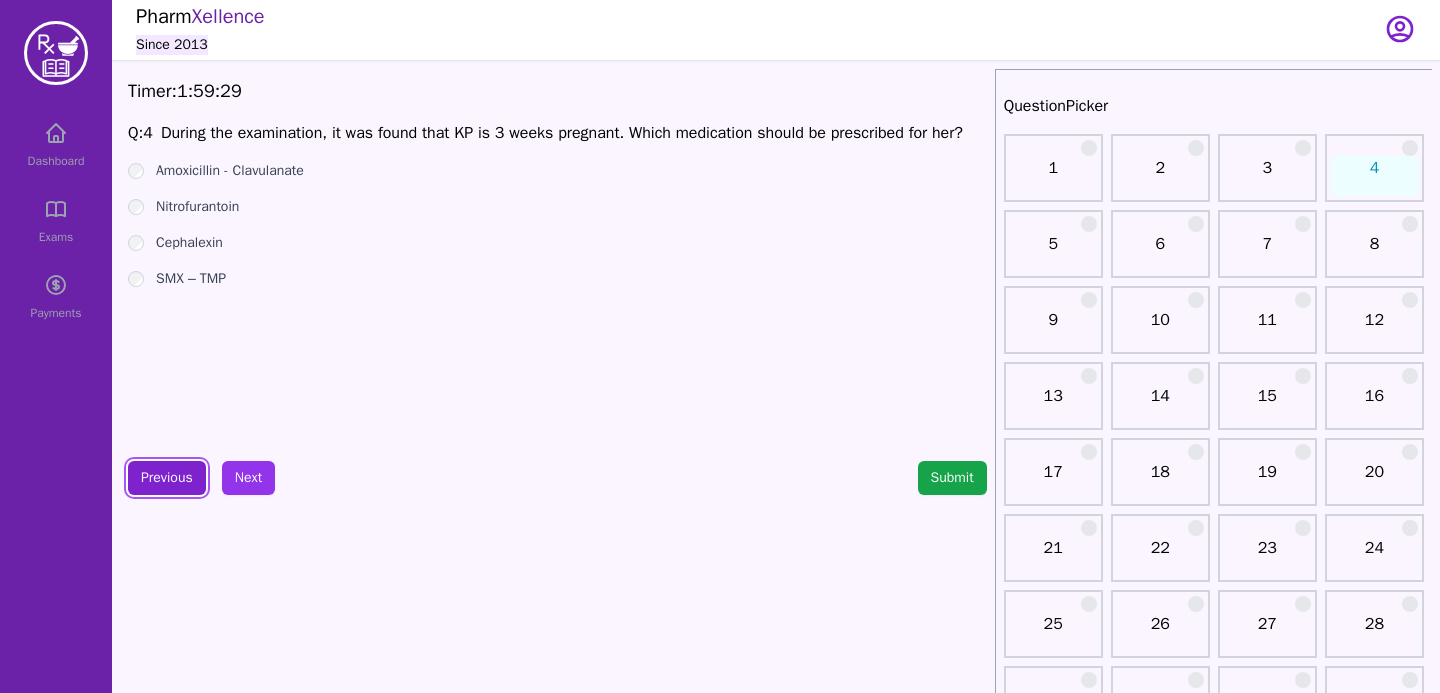 click on "Previous" at bounding box center (167, 478) 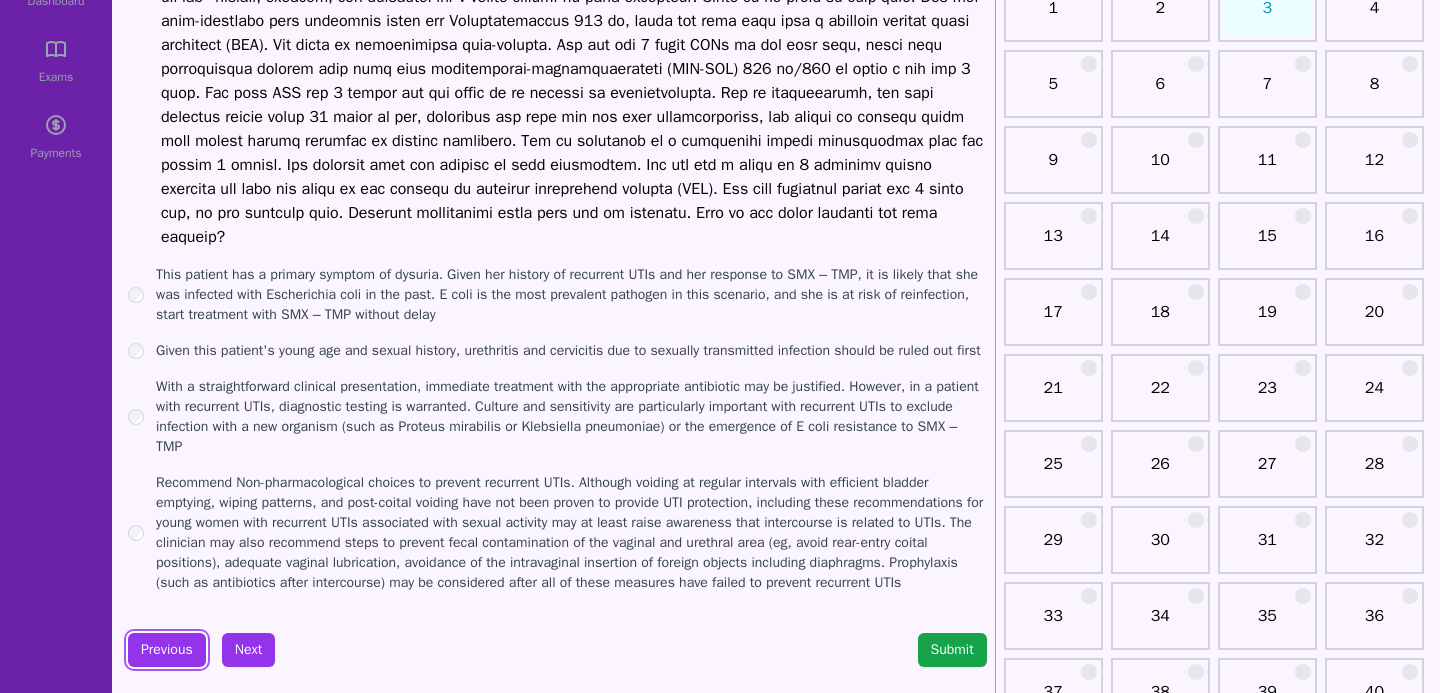 scroll, scrollTop: 279, scrollLeft: 0, axis: vertical 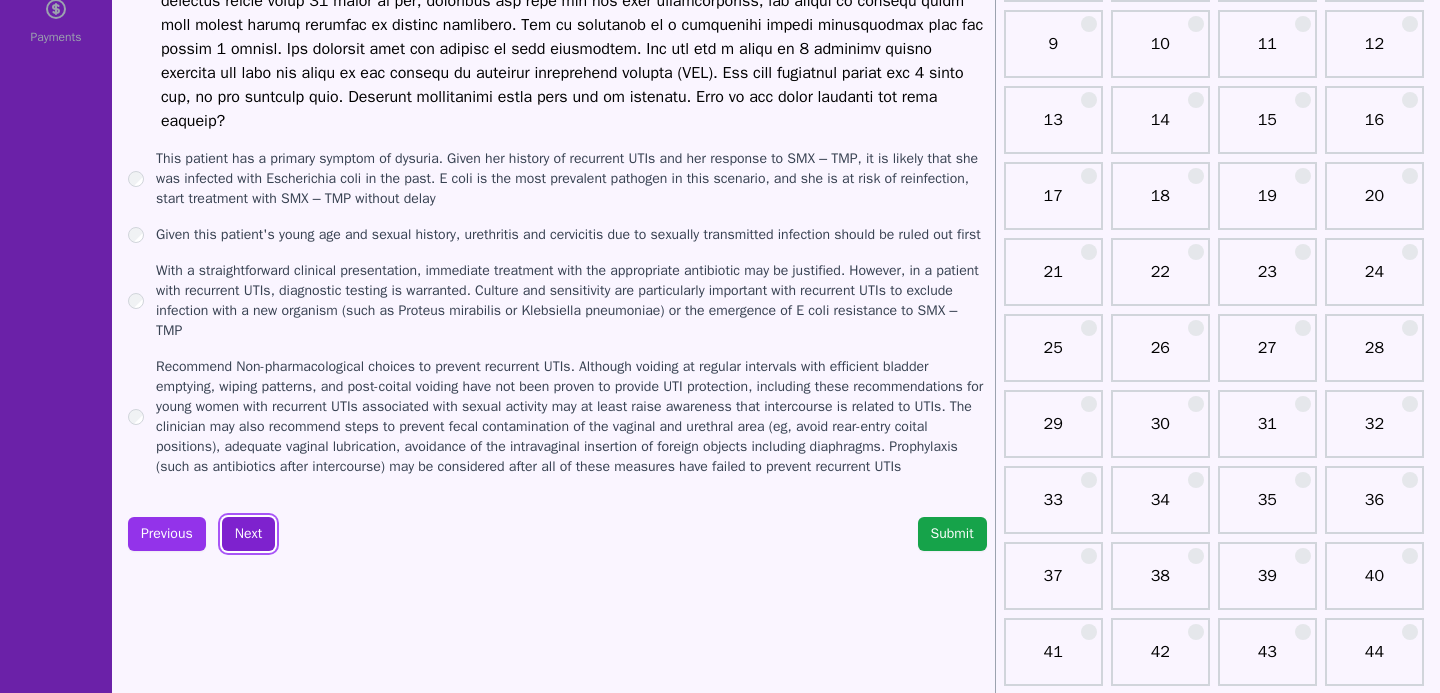 click on "Next" at bounding box center [248, 534] 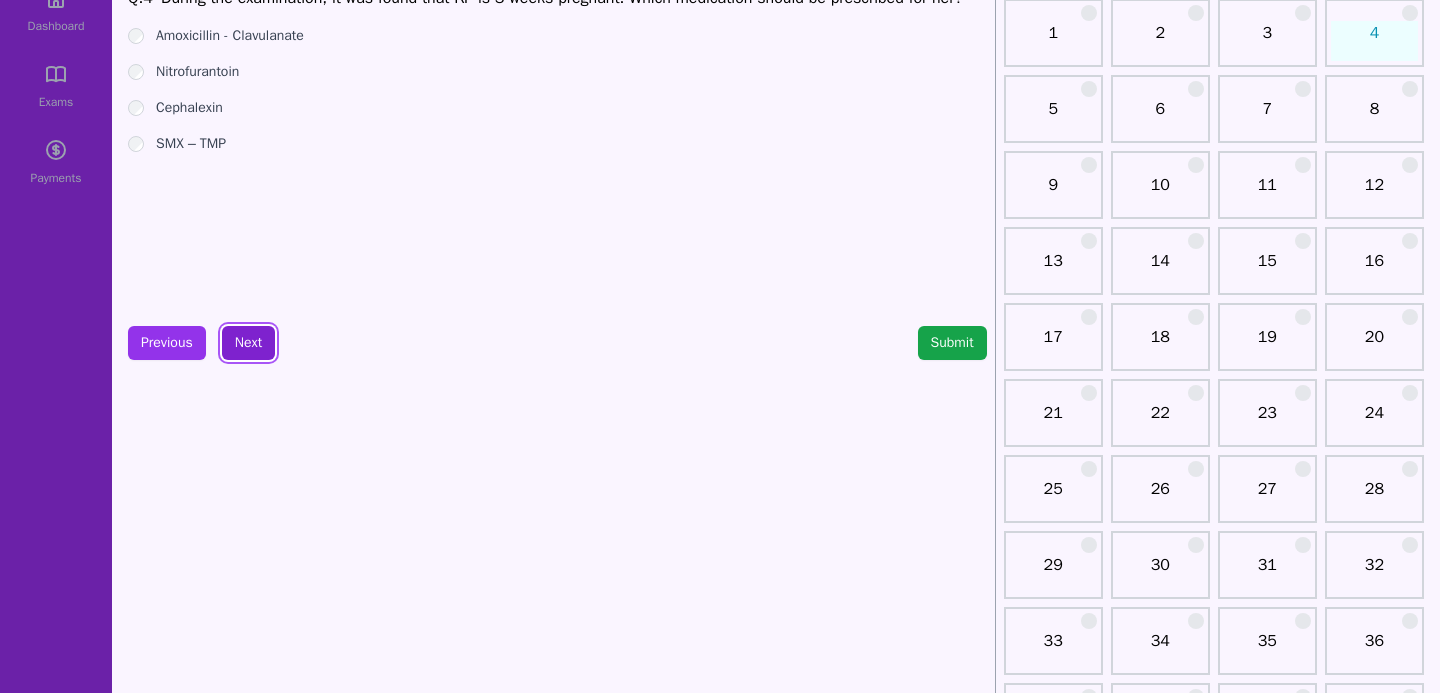 scroll, scrollTop: 0, scrollLeft: 0, axis: both 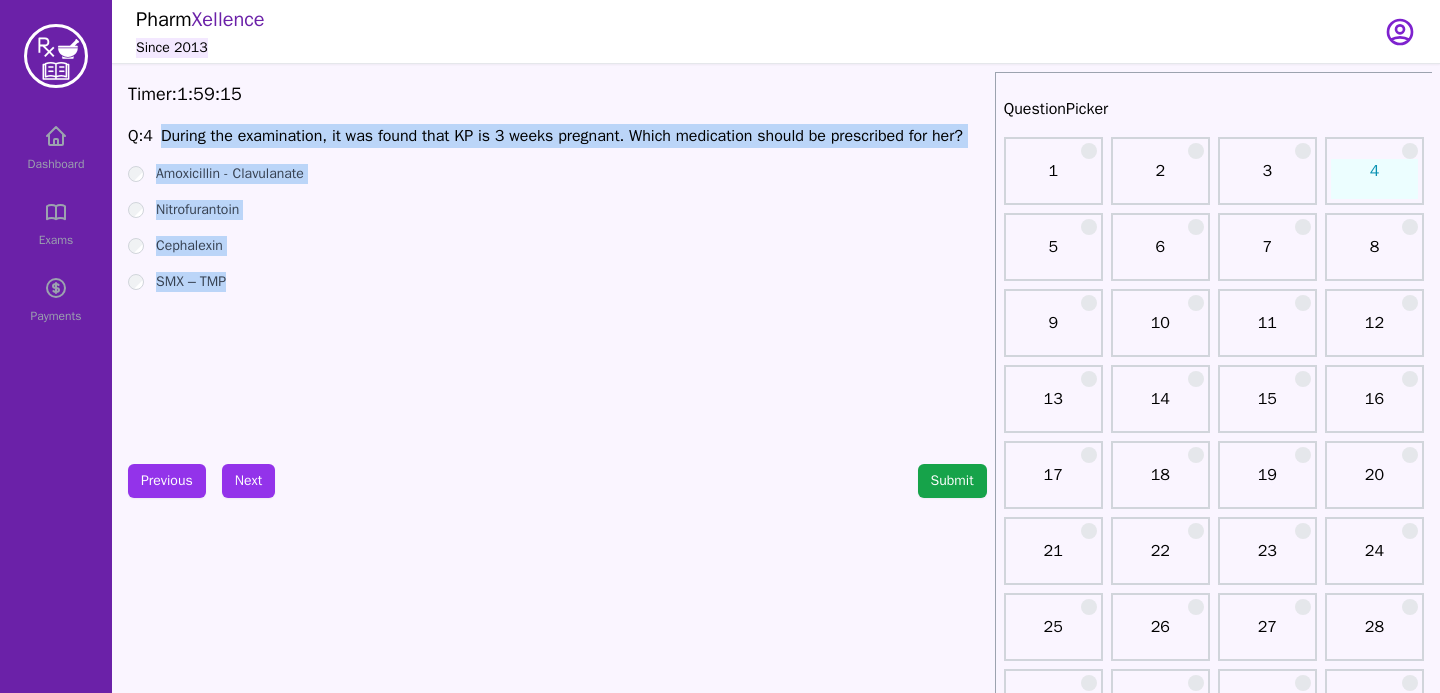 drag, startPoint x: 165, startPoint y: 140, endPoint x: 265, endPoint y: 335, distance: 219.14607 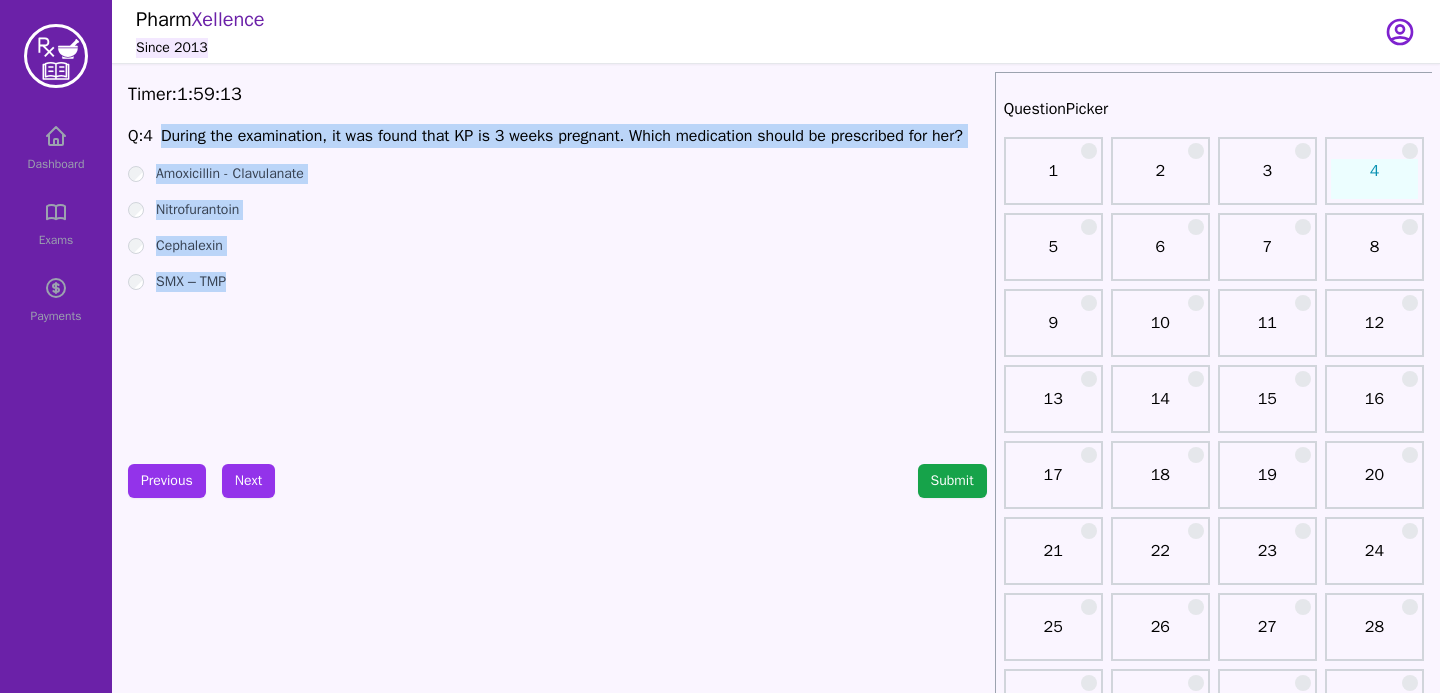 copy on "During the examination, it was found that KP is 3 weeks pregnant. Which medication should be prescribed for her? Amoxicillin - Clavulanate Nitrofurantoin Cephalexin SMX – TMP" 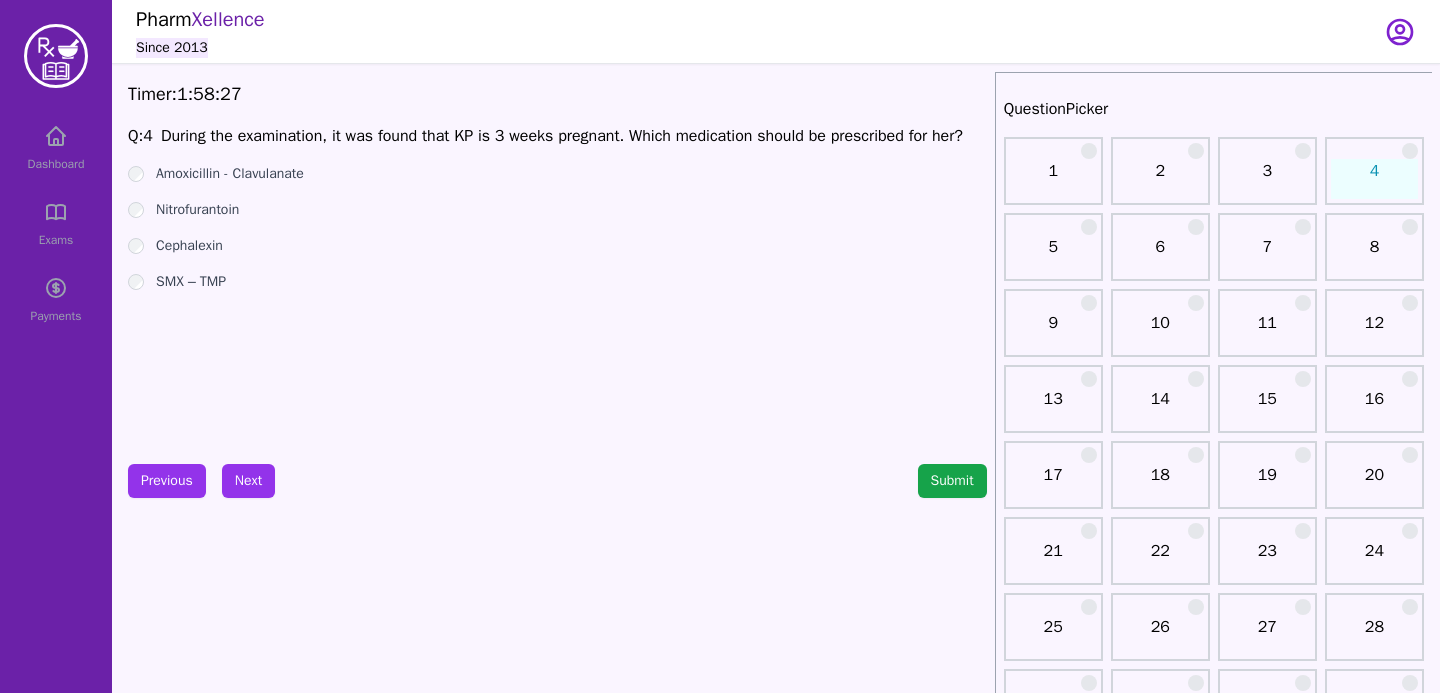 click on "Amoxicillin - Clavulanate Nitrofurantoin Cephalexin SMX – TMP" at bounding box center [557, 228] 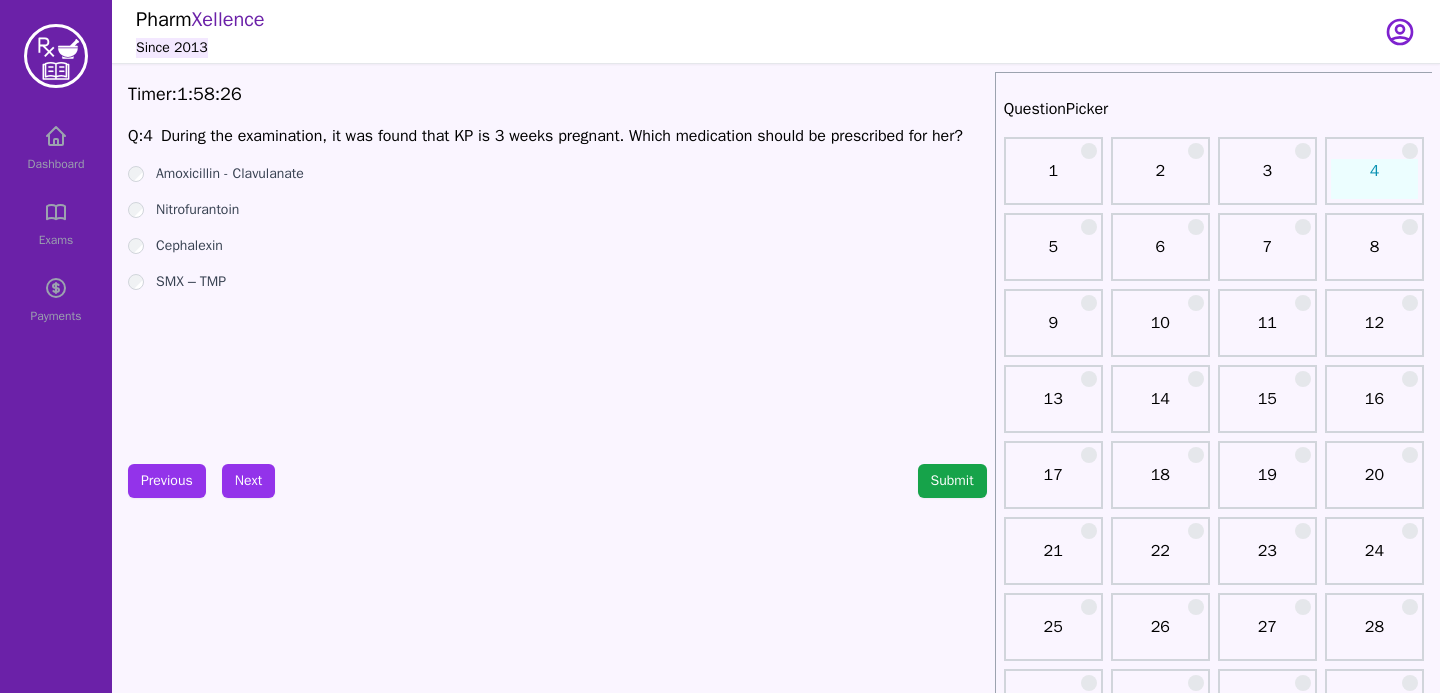 click on "Cephalexin" at bounding box center (557, 246) 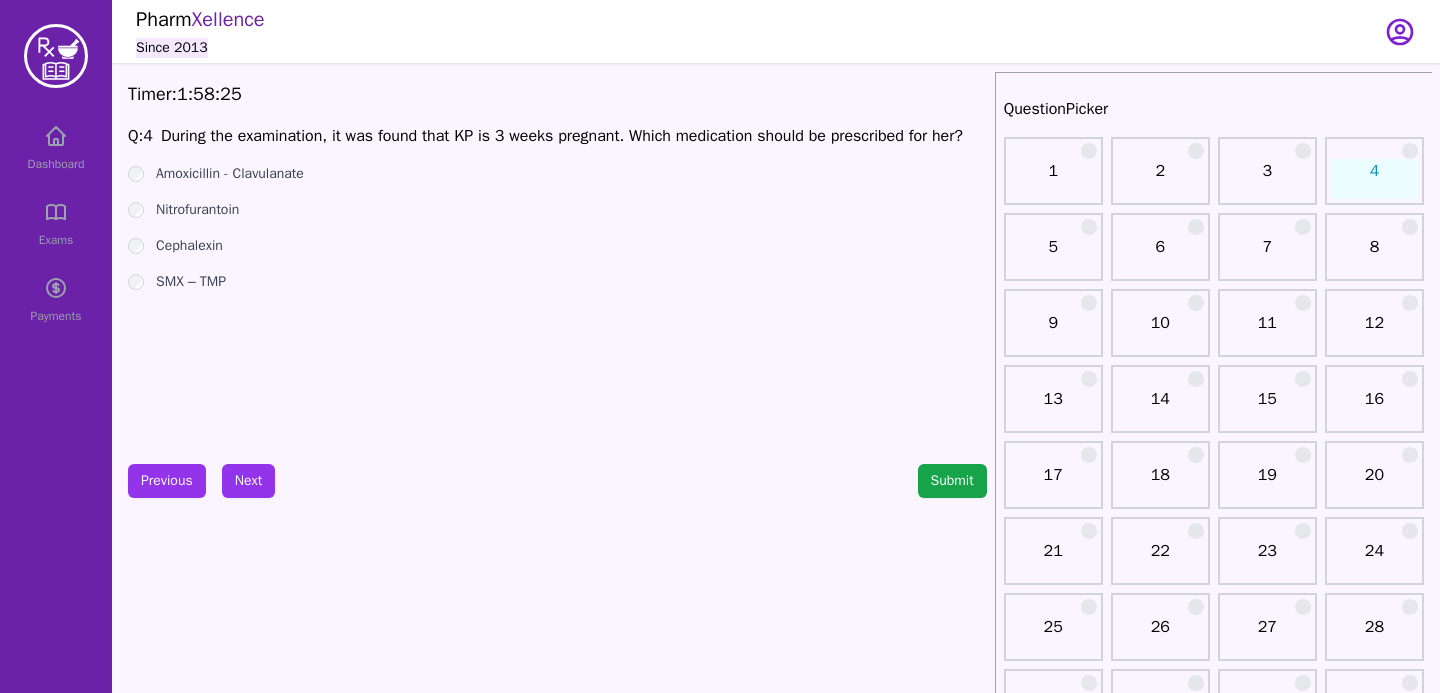 click on "Cephalexin" at bounding box center [557, 246] 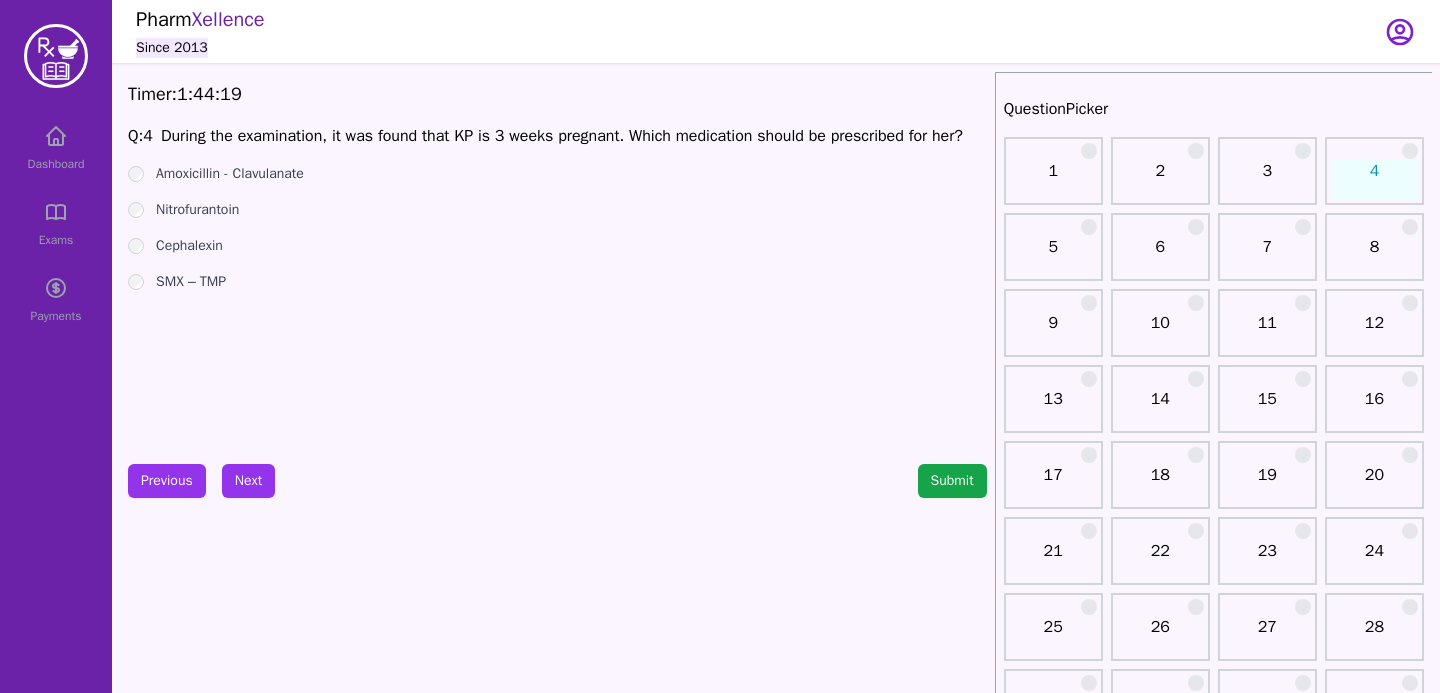 click on "Dashboard Exams Payments" at bounding box center [56, 224] 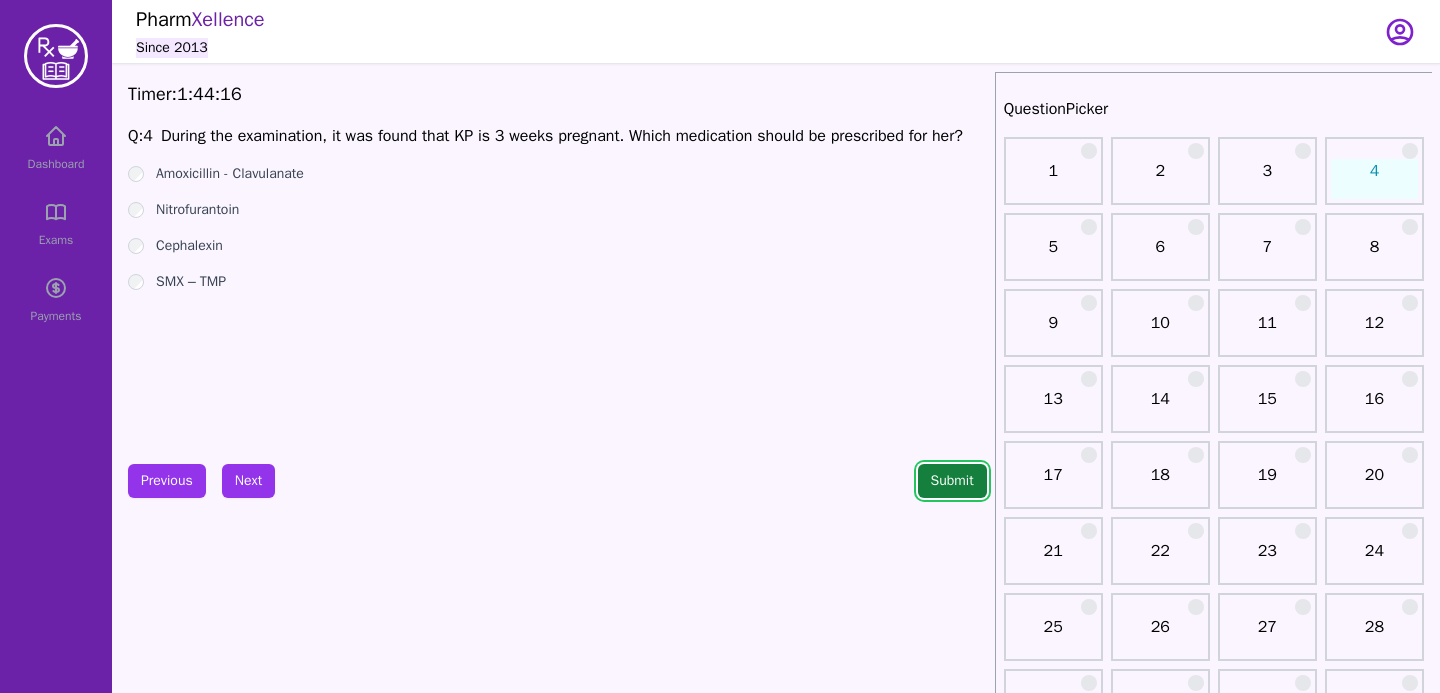 click on "Submit" at bounding box center [952, 481] 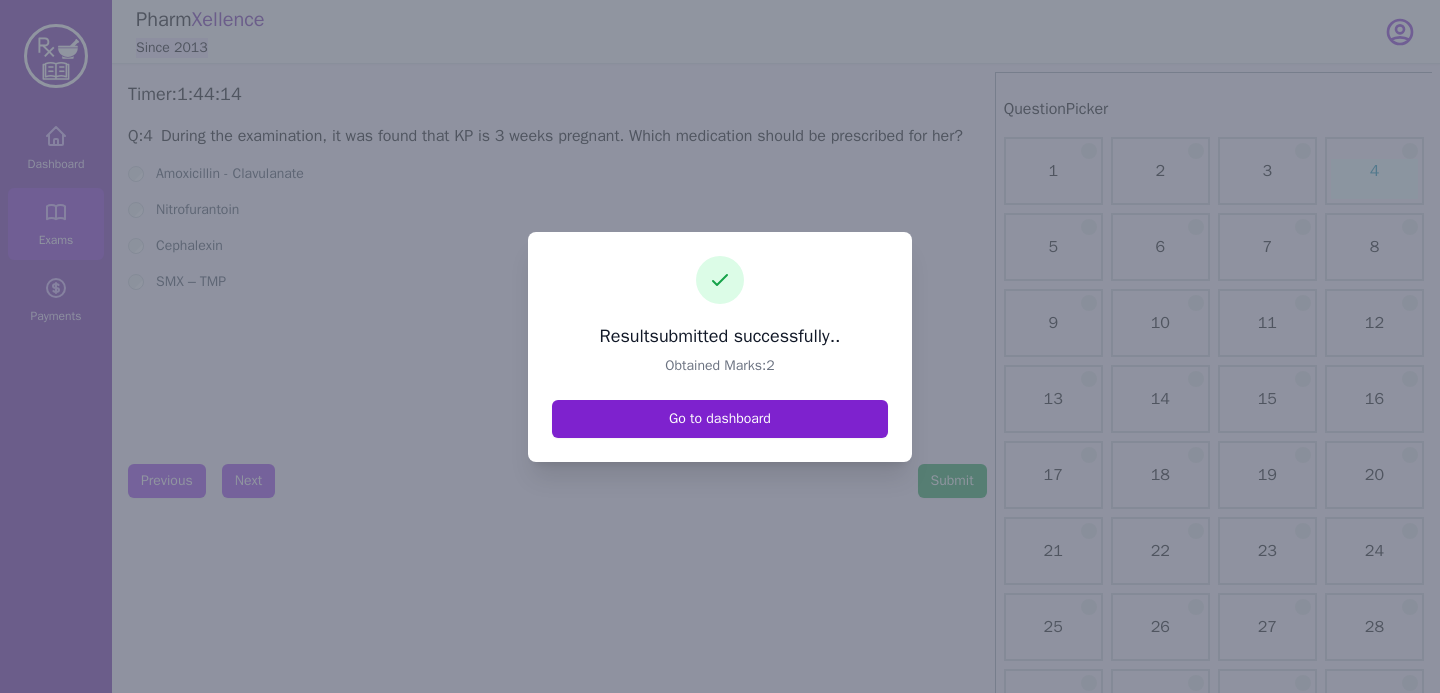 click on "Go to dashboard" at bounding box center (720, 419) 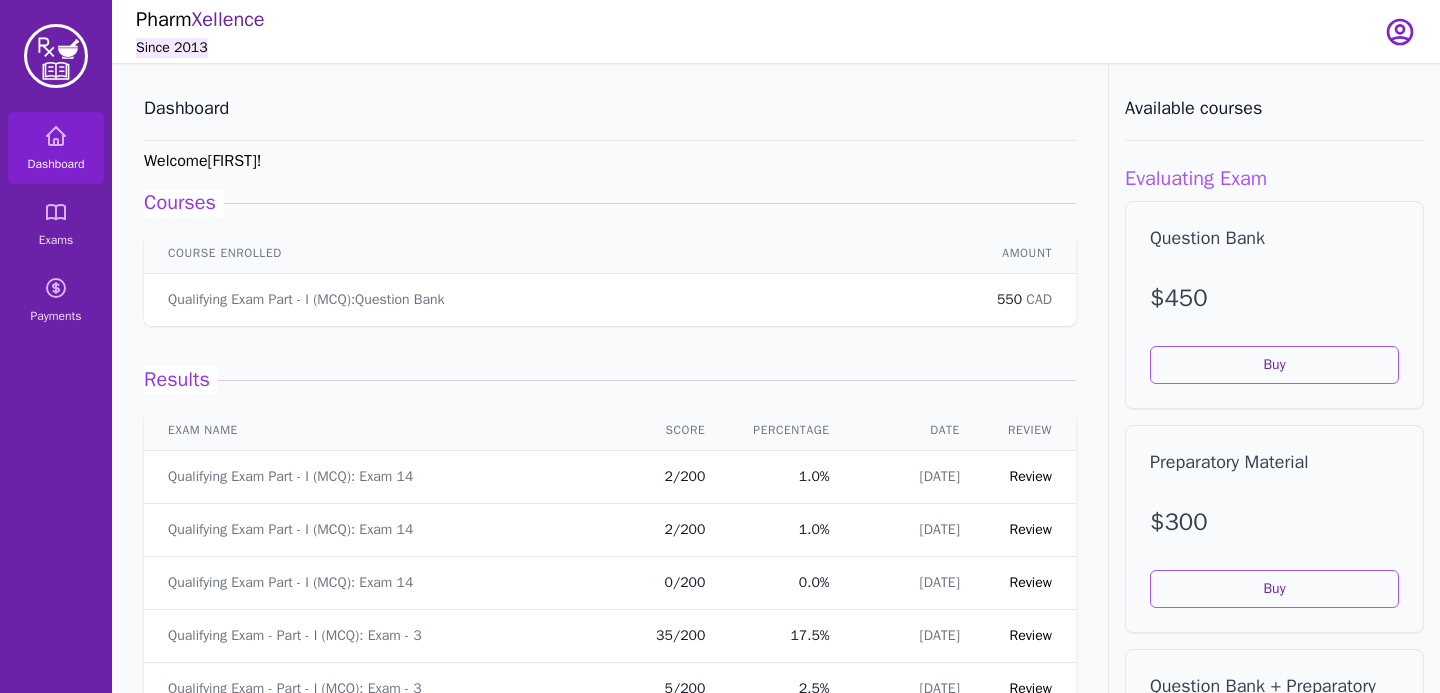 scroll, scrollTop: 174, scrollLeft: 0, axis: vertical 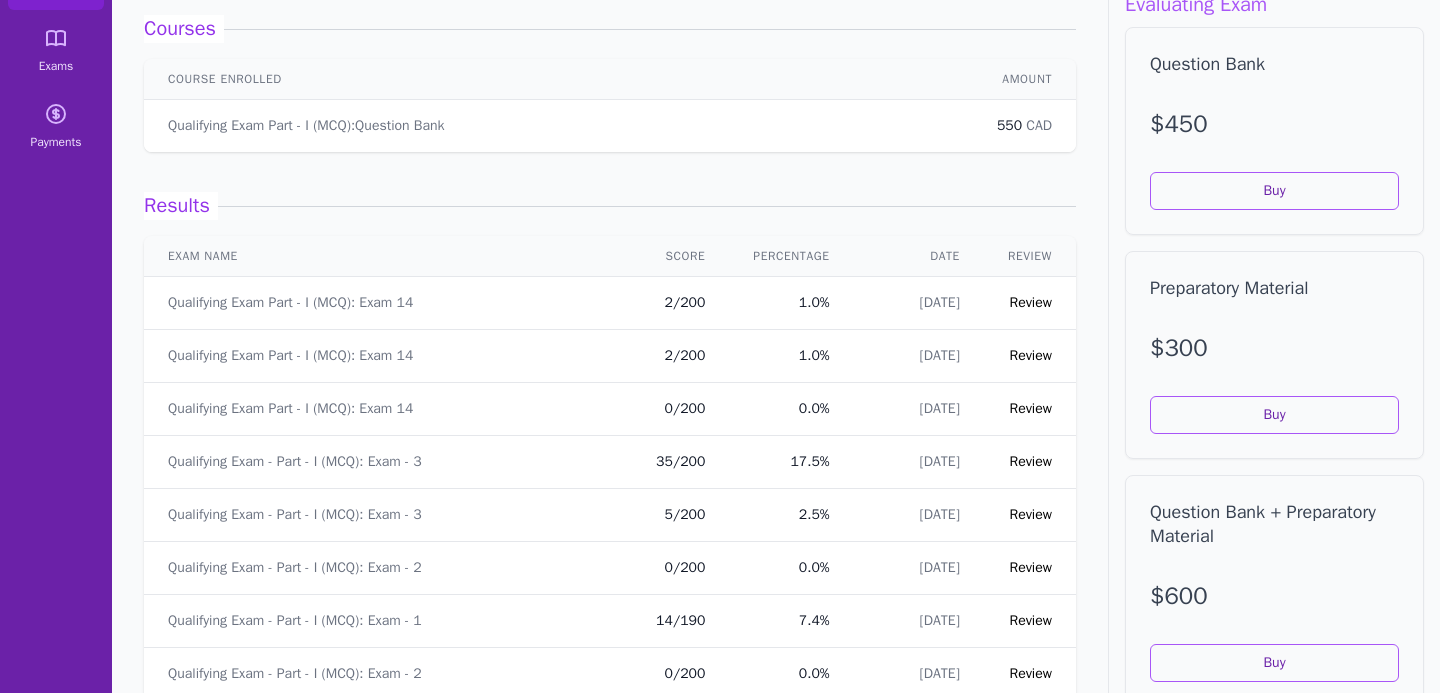 click on "Review" at bounding box center [1031, 302] 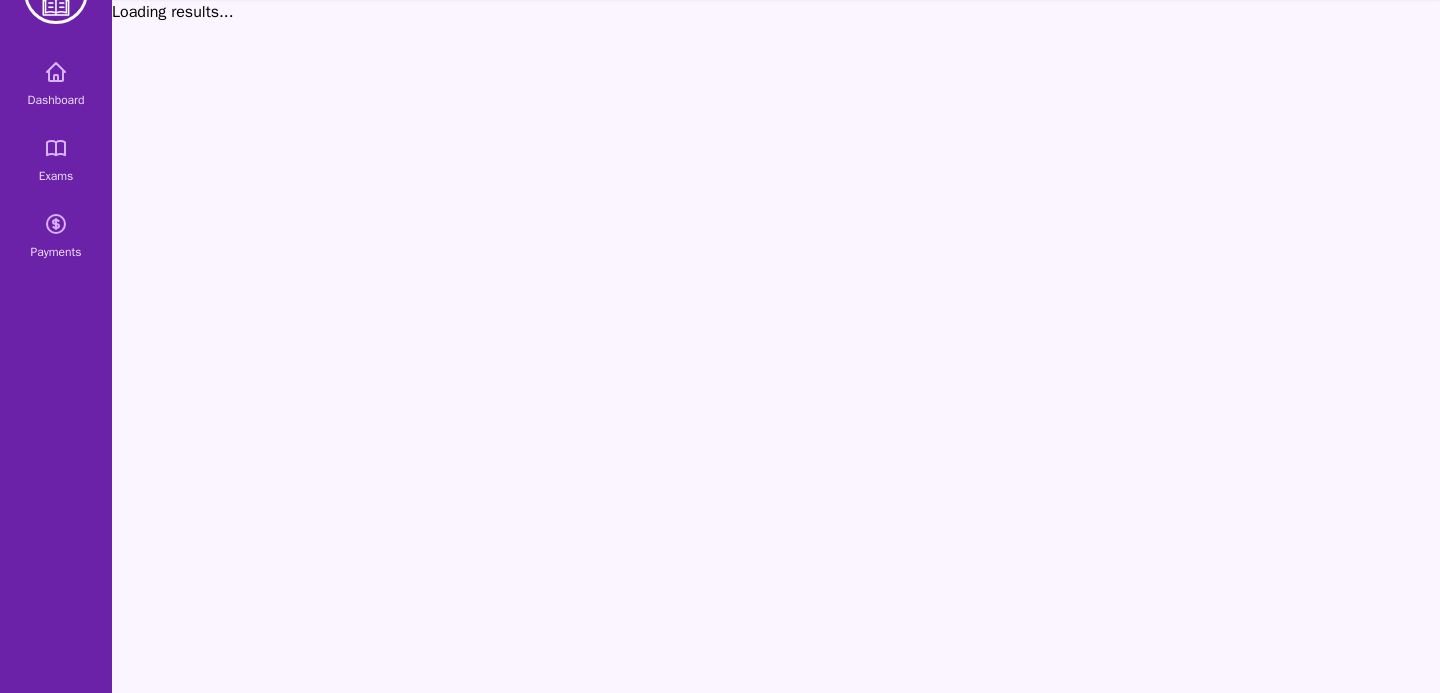 scroll, scrollTop: 174, scrollLeft: 0, axis: vertical 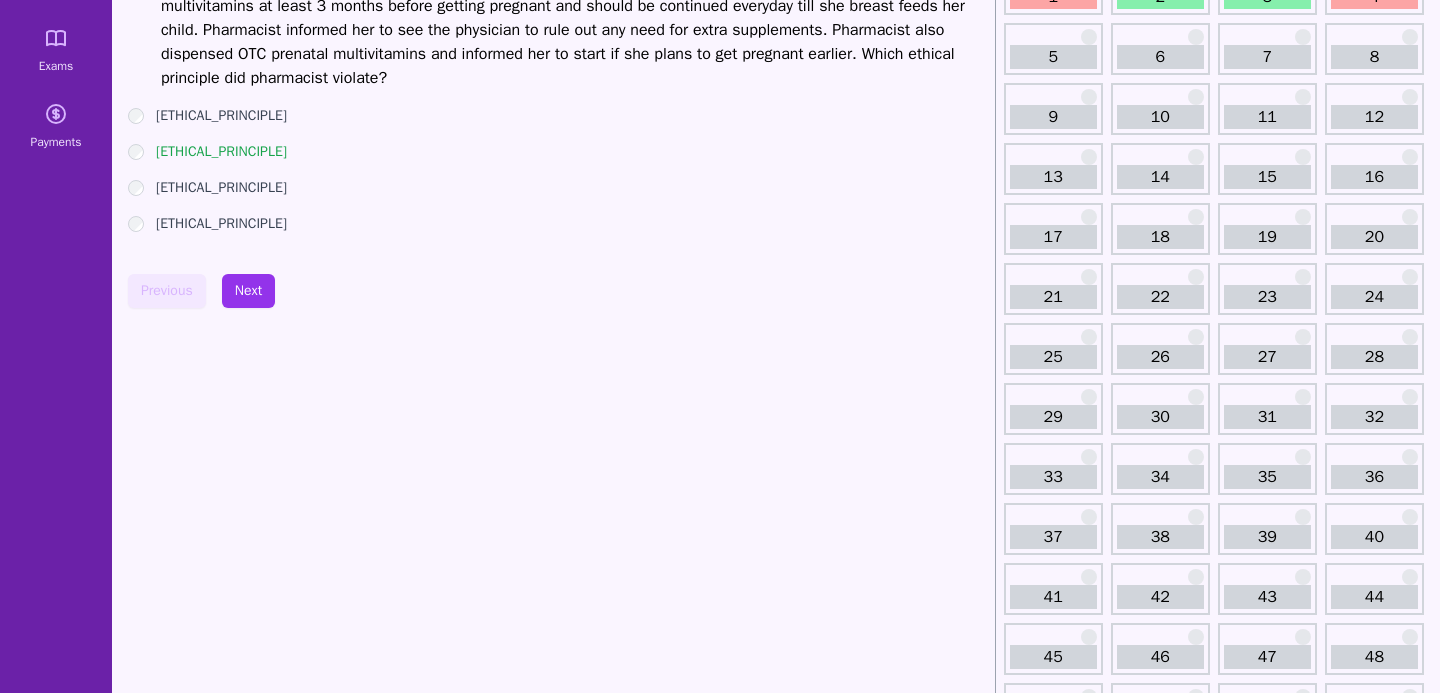 click on "4" at bounding box center (1374, -3) 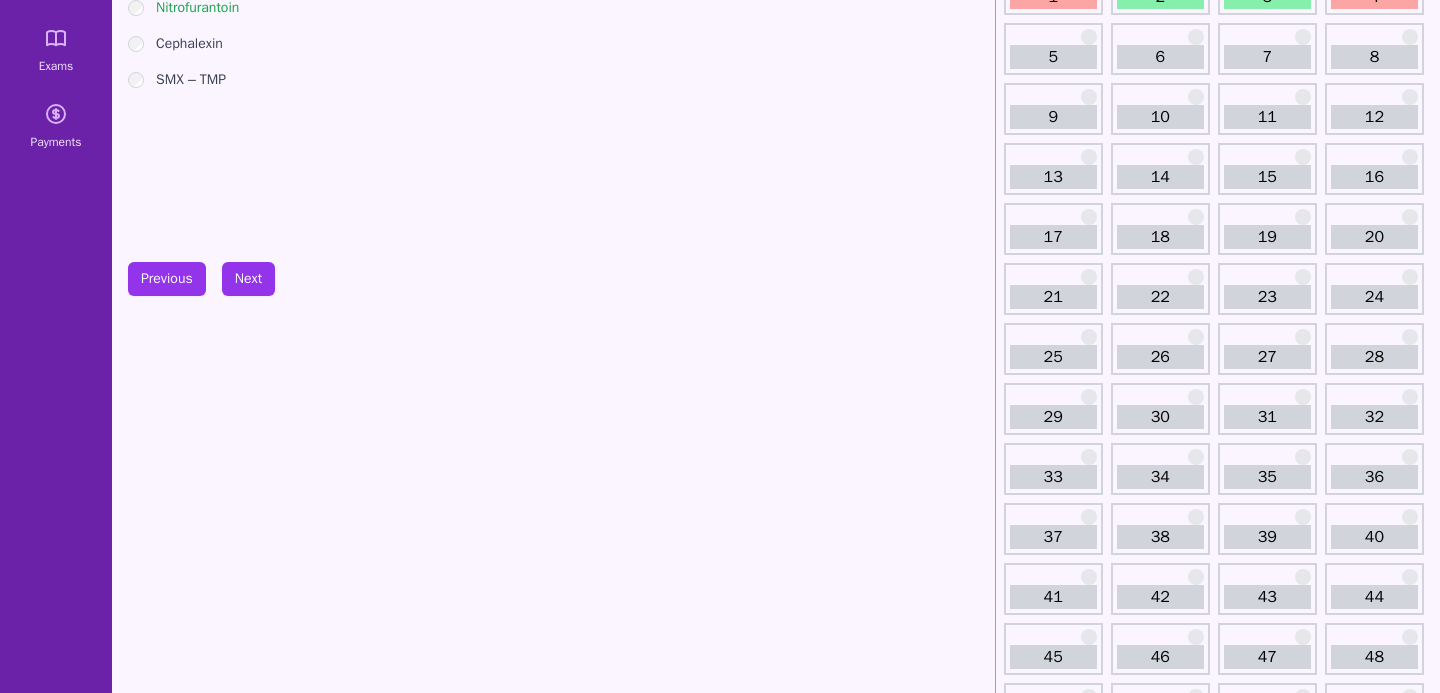 scroll, scrollTop: 0, scrollLeft: 0, axis: both 